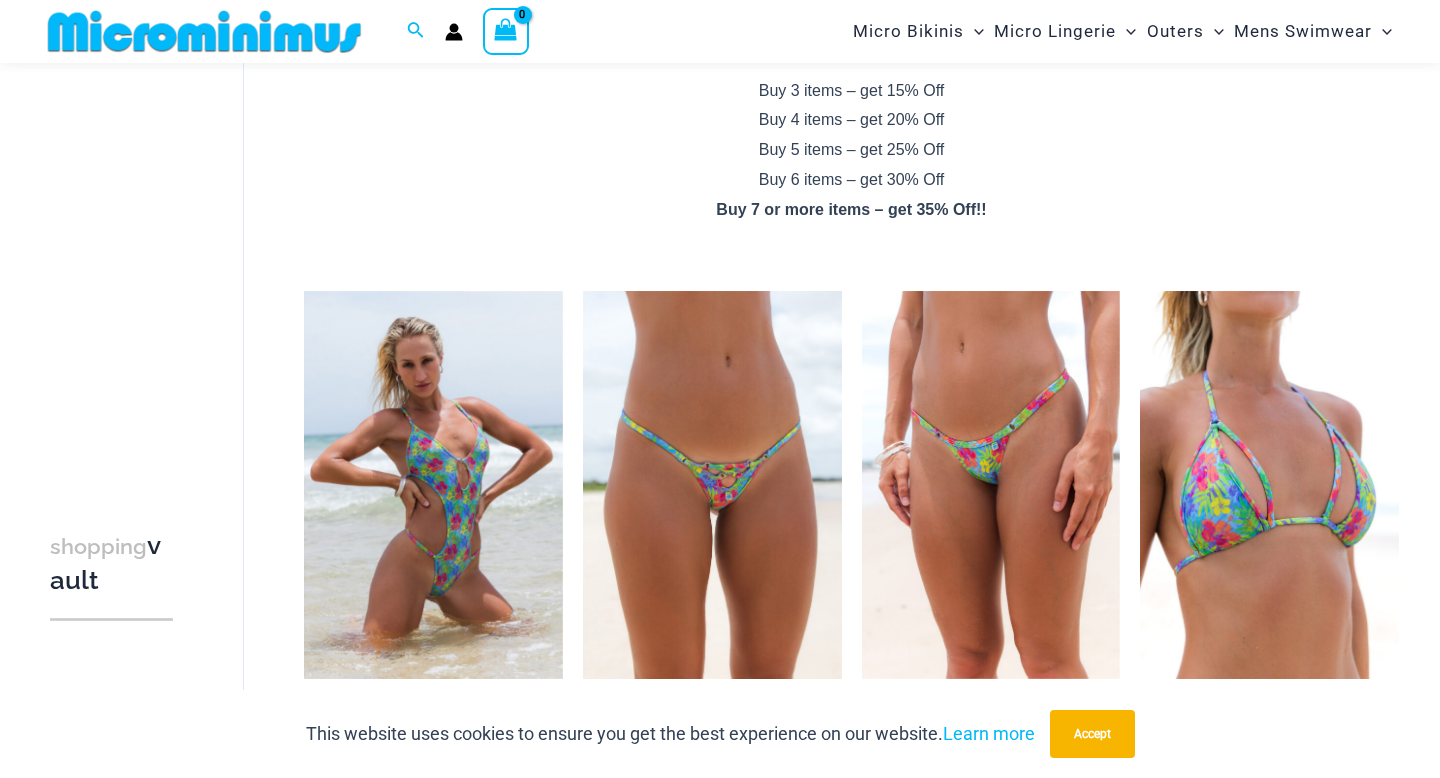 scroll, scrollTop: 503, scrollLeft: 0, axis: vertical 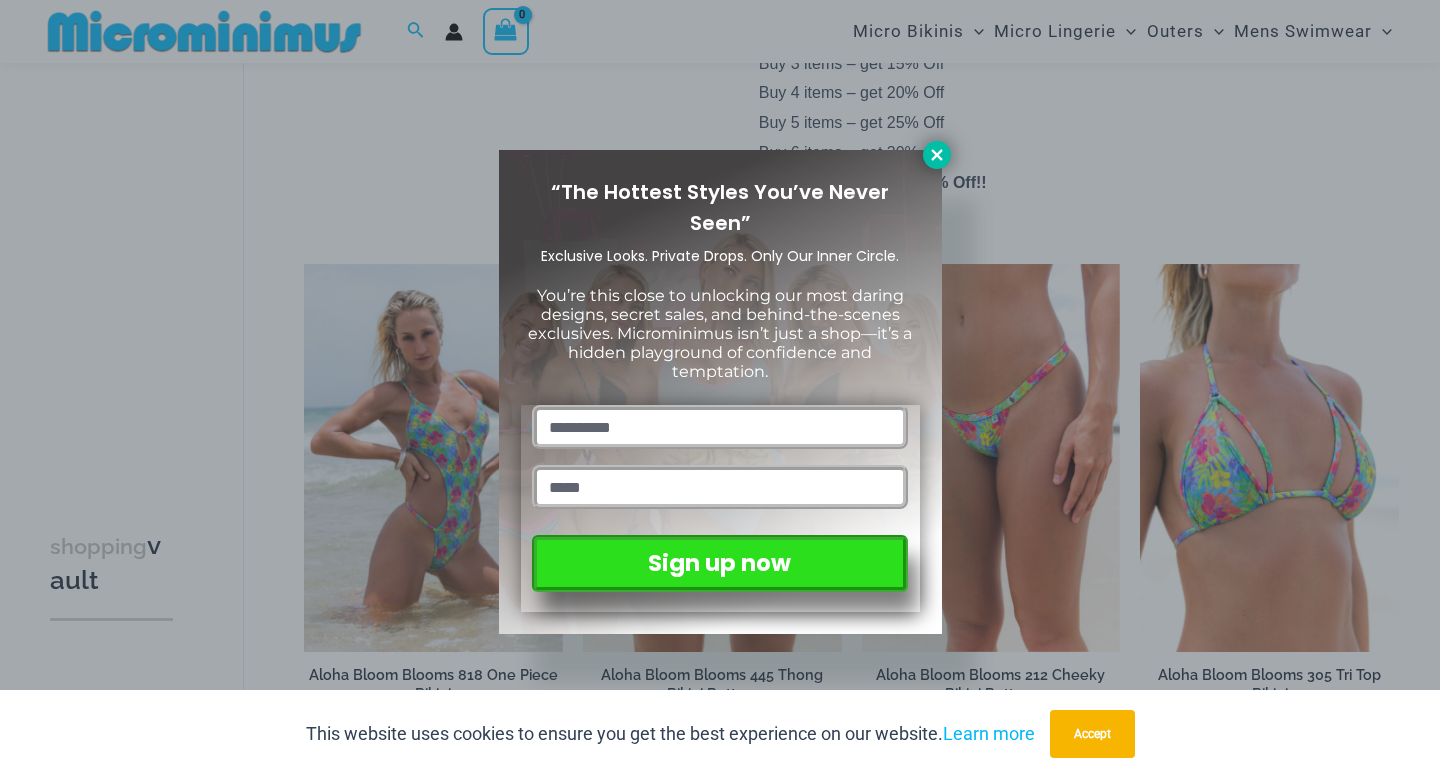 click 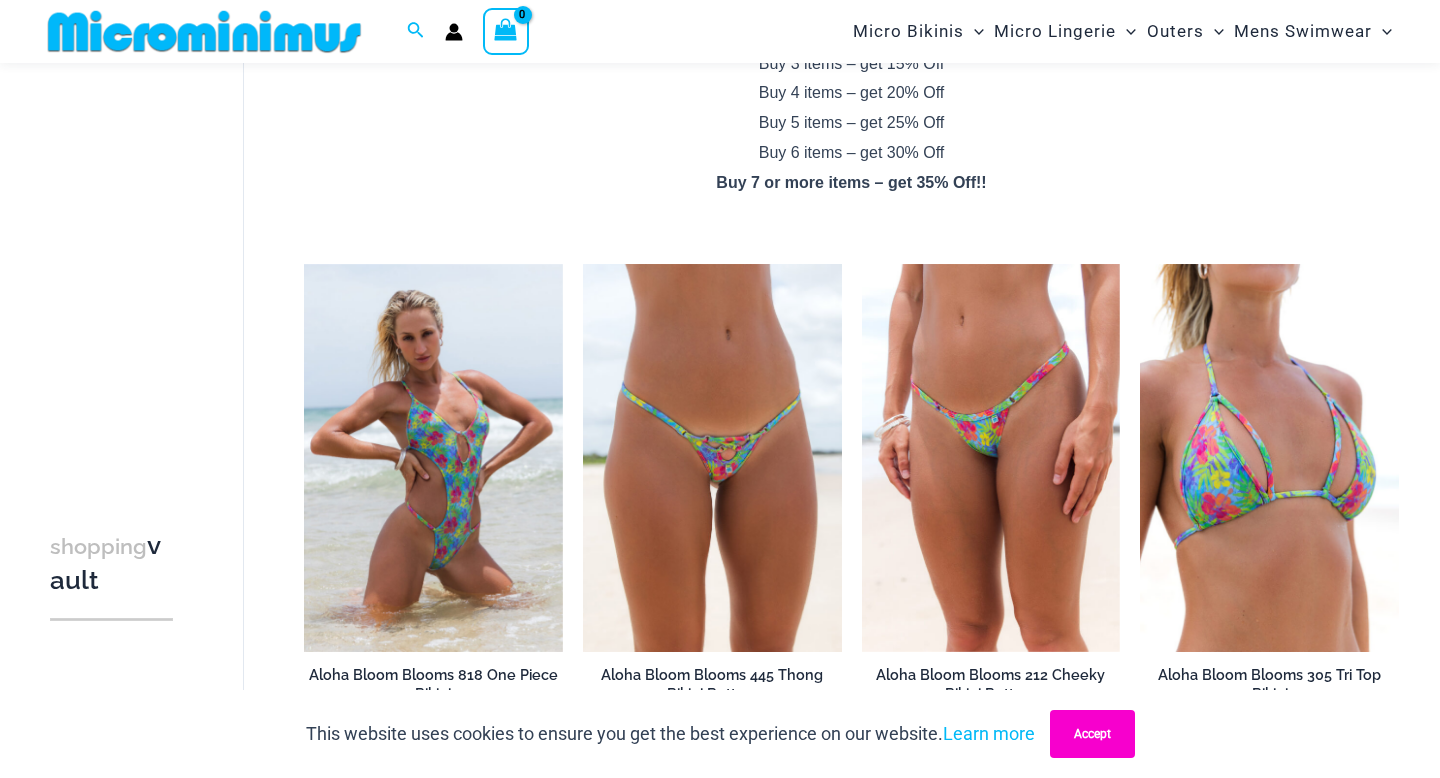 click on "Accept" at bounding box center [1092, 734] 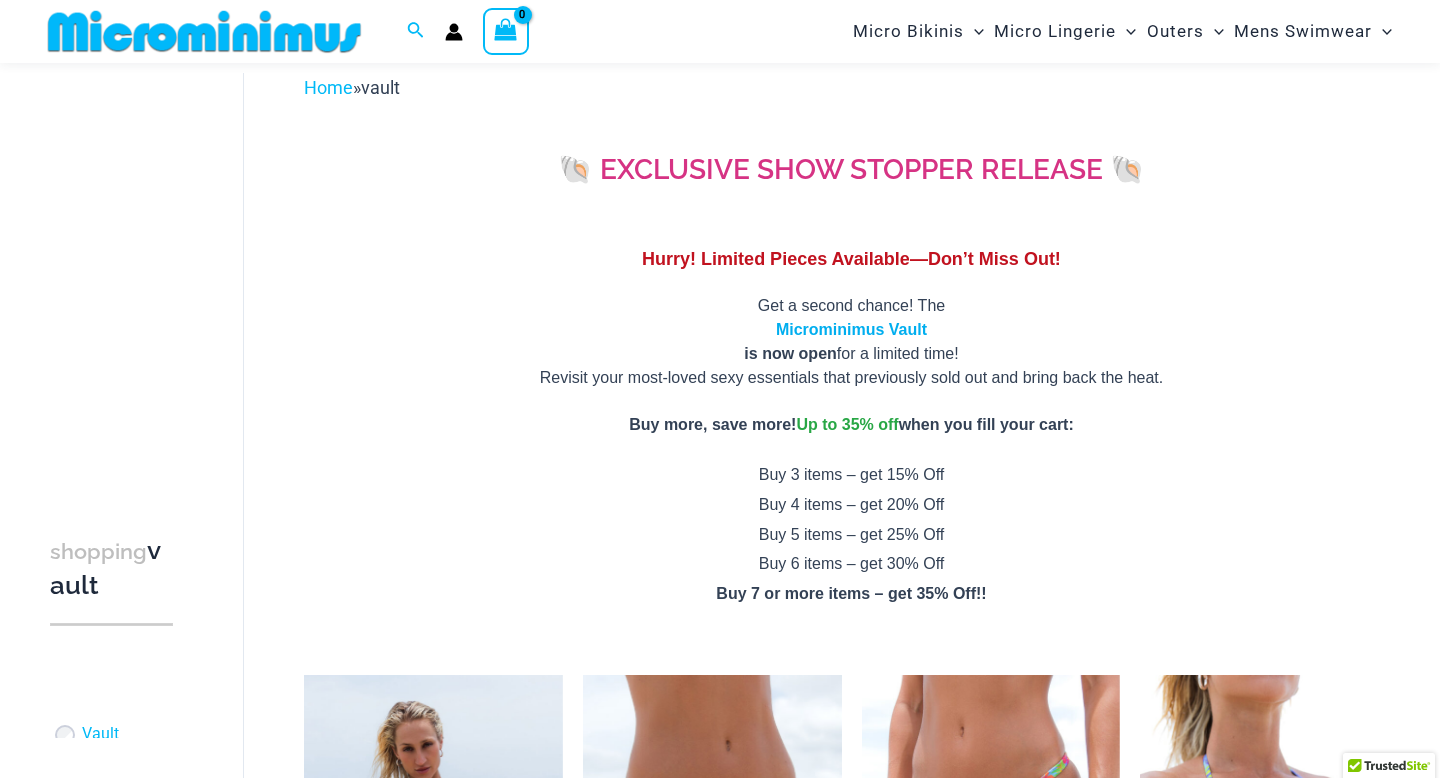 scroll, scrollTop: 93, scrollLeft: 0, axis: vertical 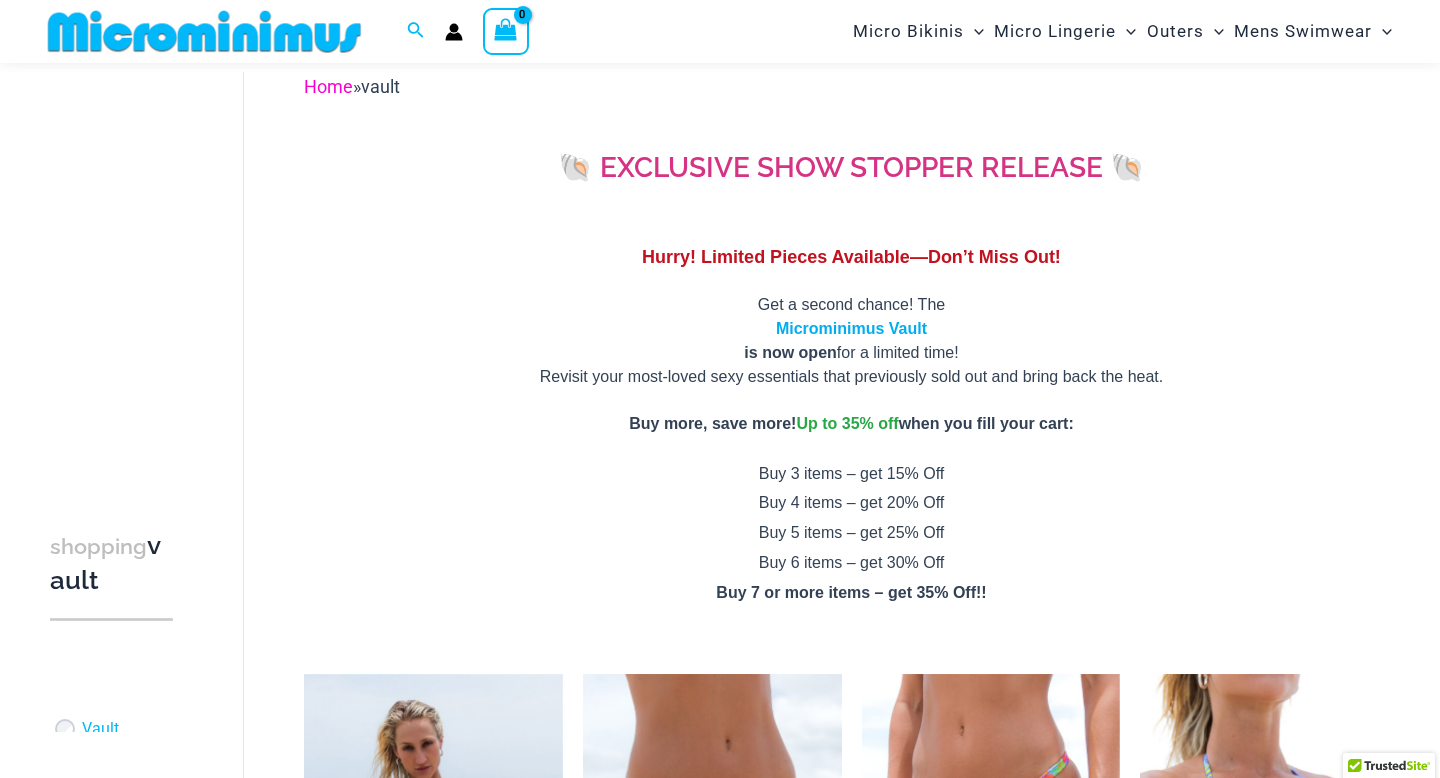 click on "Home" at bounding box center [328, 86] 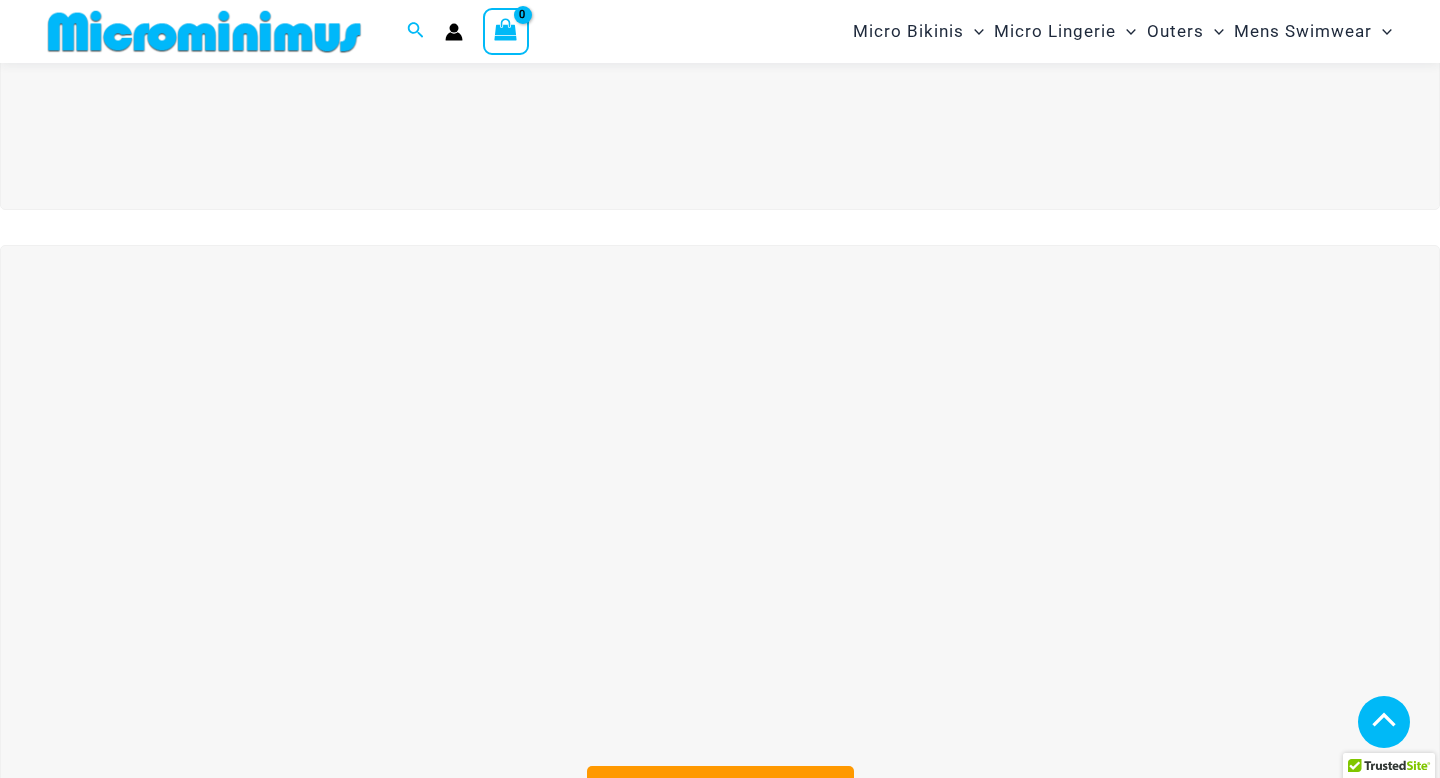 scroll, scrollTop: 0, scrollLeft: 0, axis: both 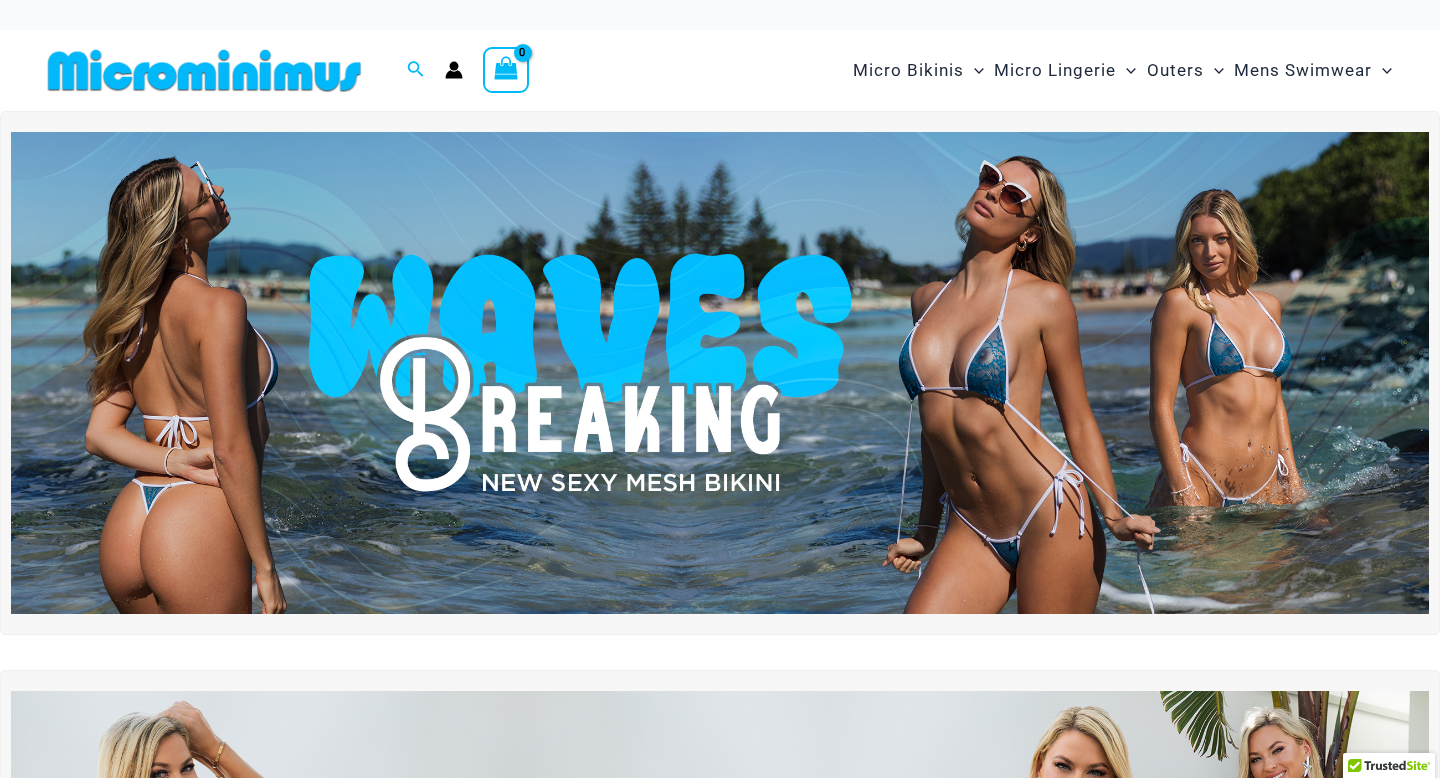 click at bounding box center (720, 373) 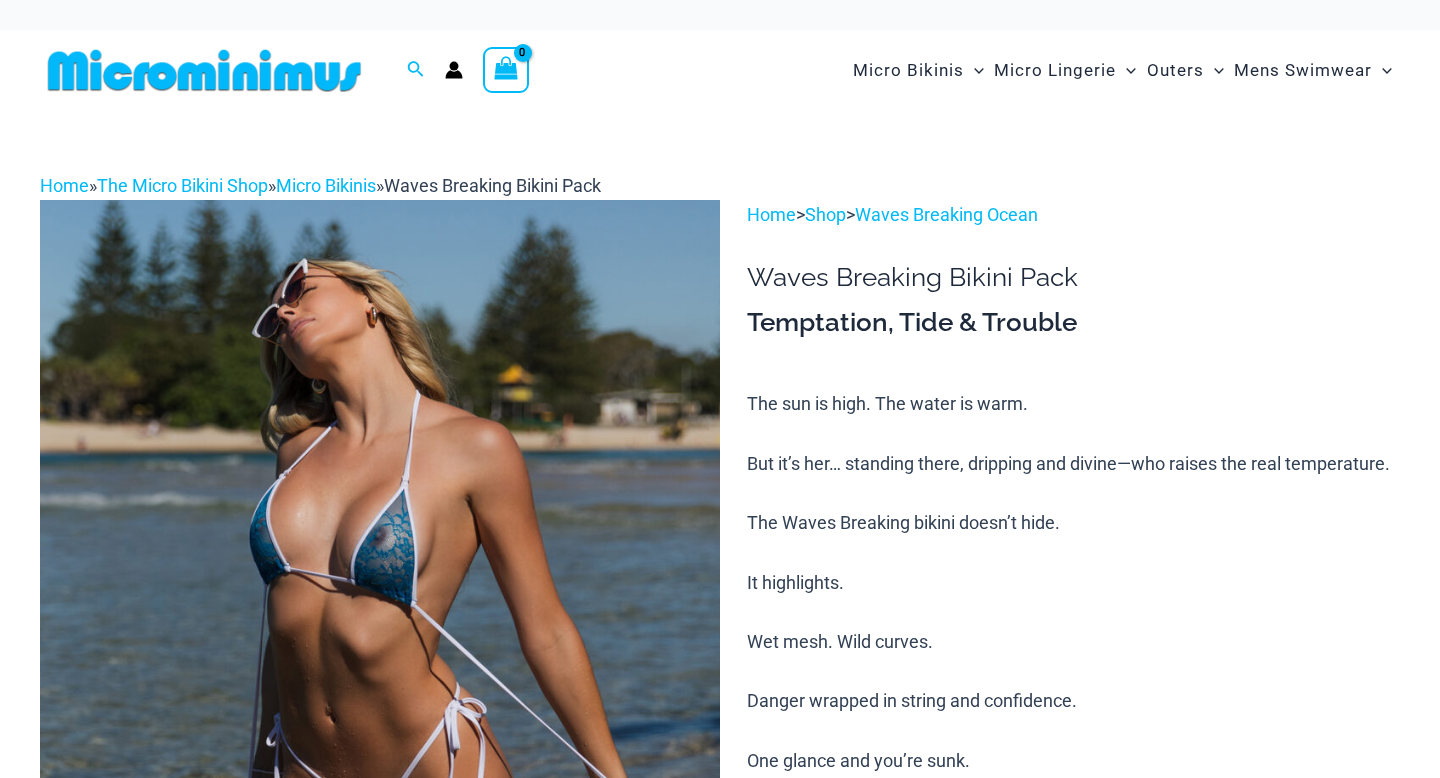 scroll, scrollTop: 0, scrollLeft: 0, axis: both 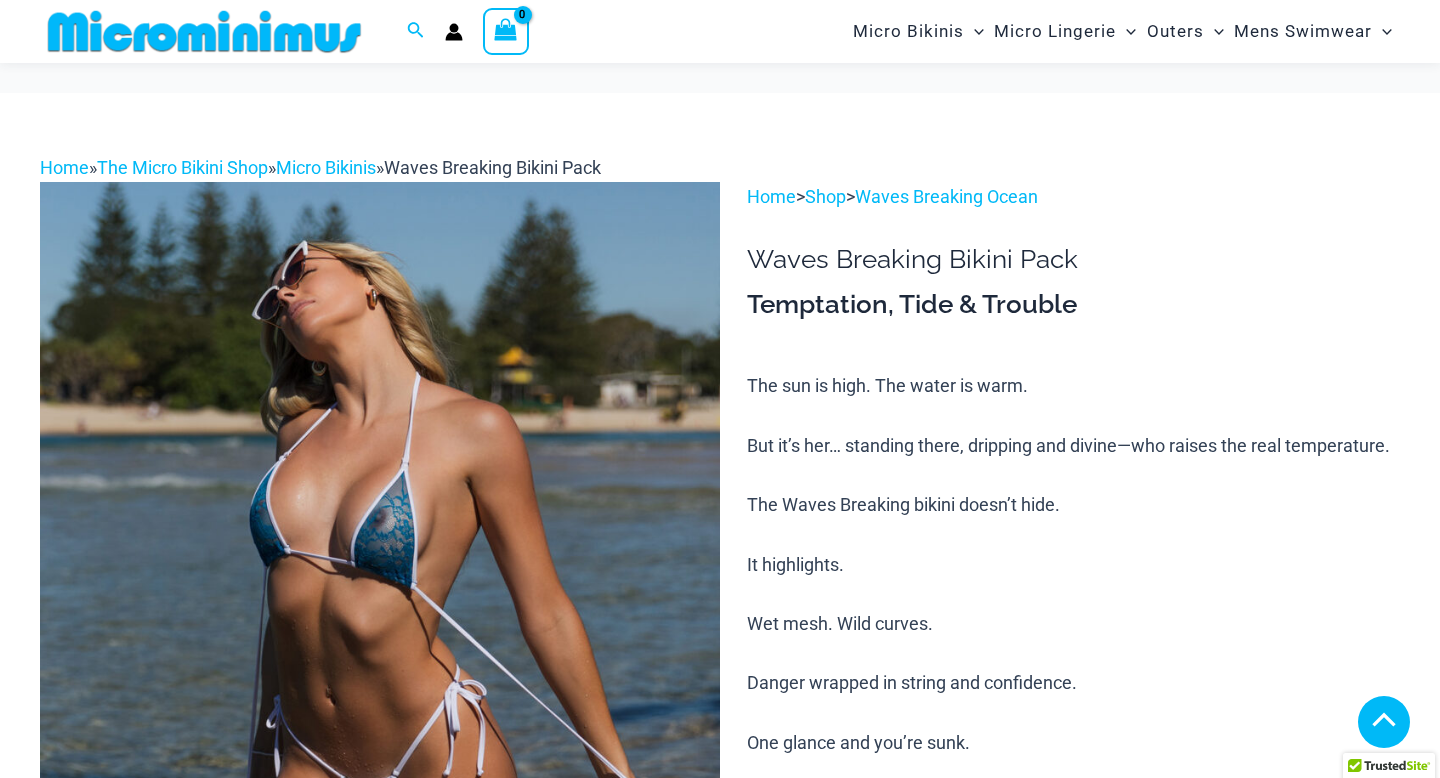 click at bounding box center (814, 1165) 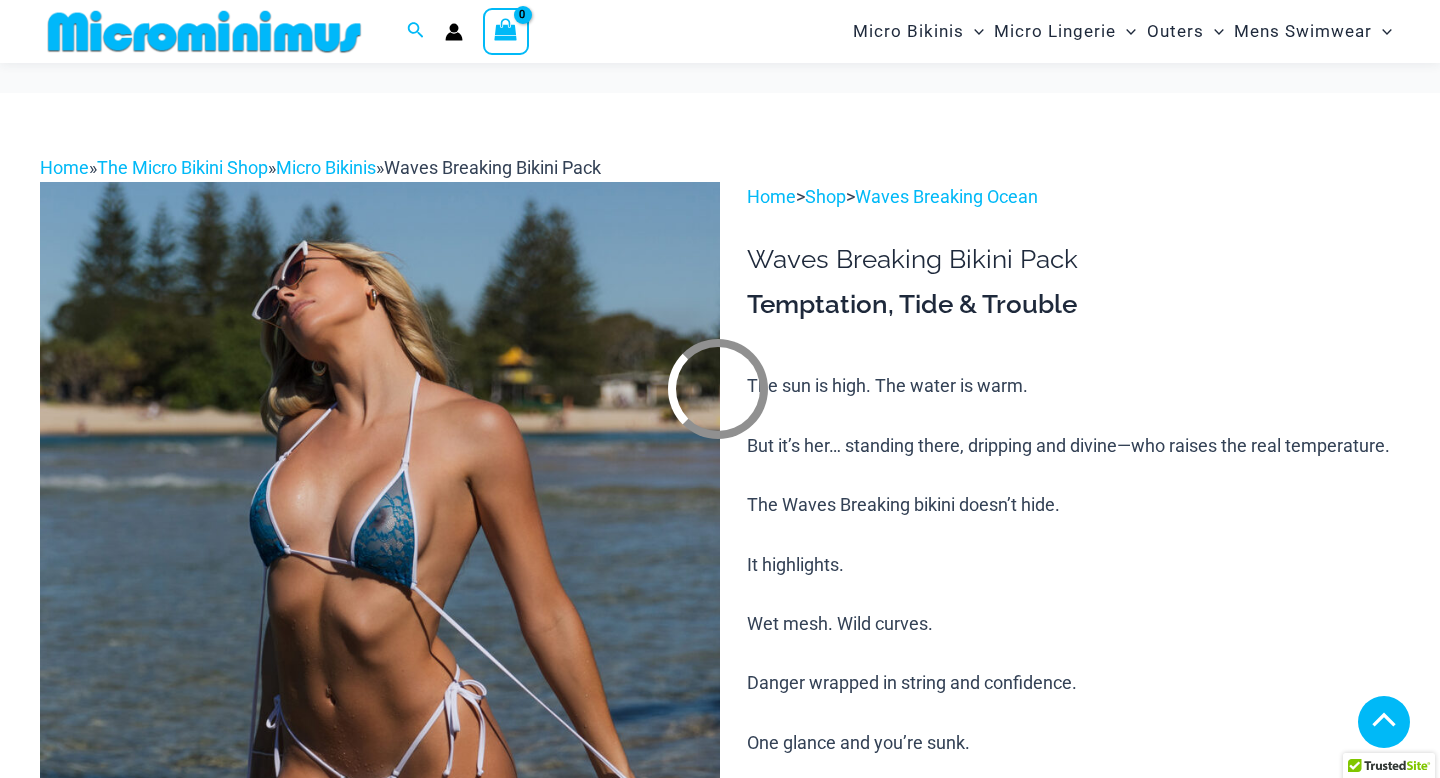 scroll, scrollTop: 782, scrollLeft: 0, axis: vertical 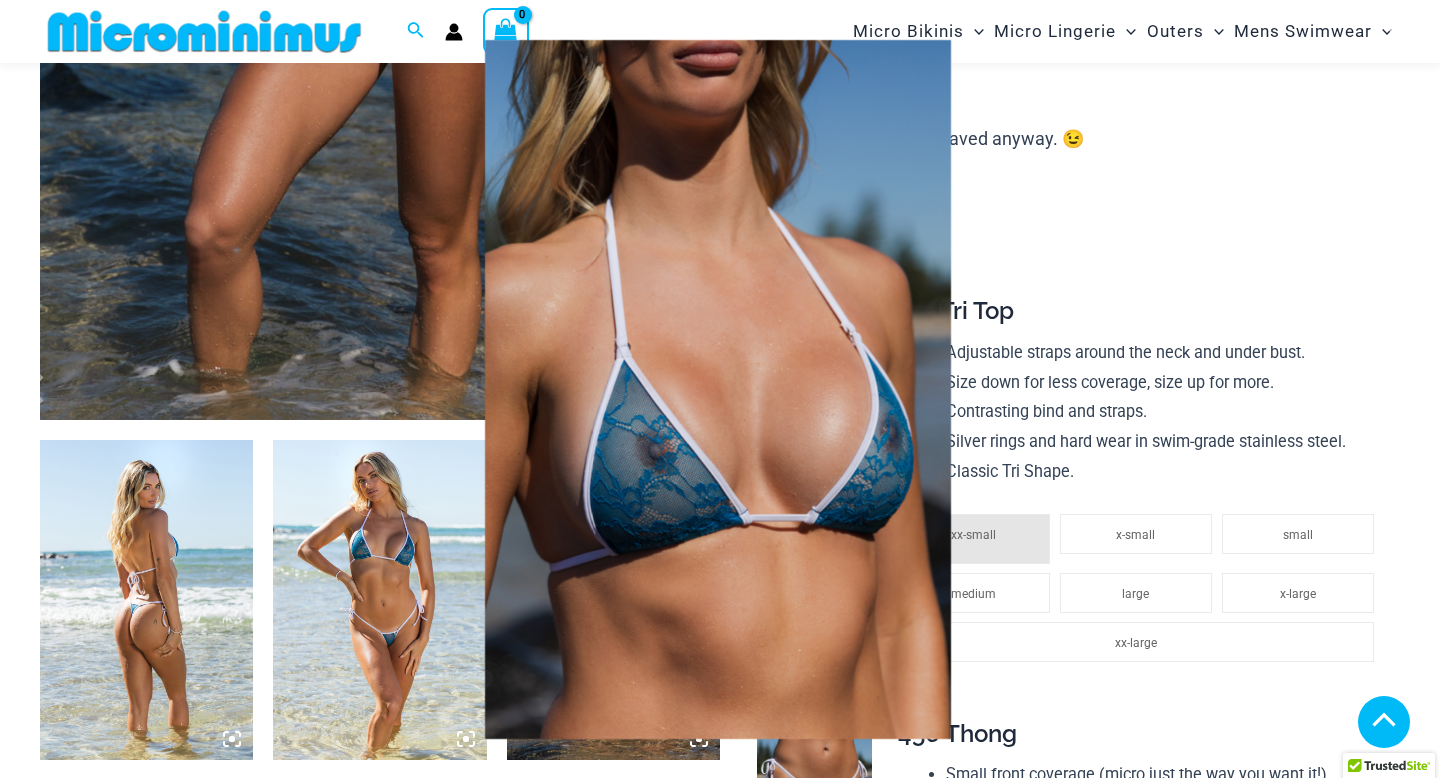 click at bounding box center [717, 389] 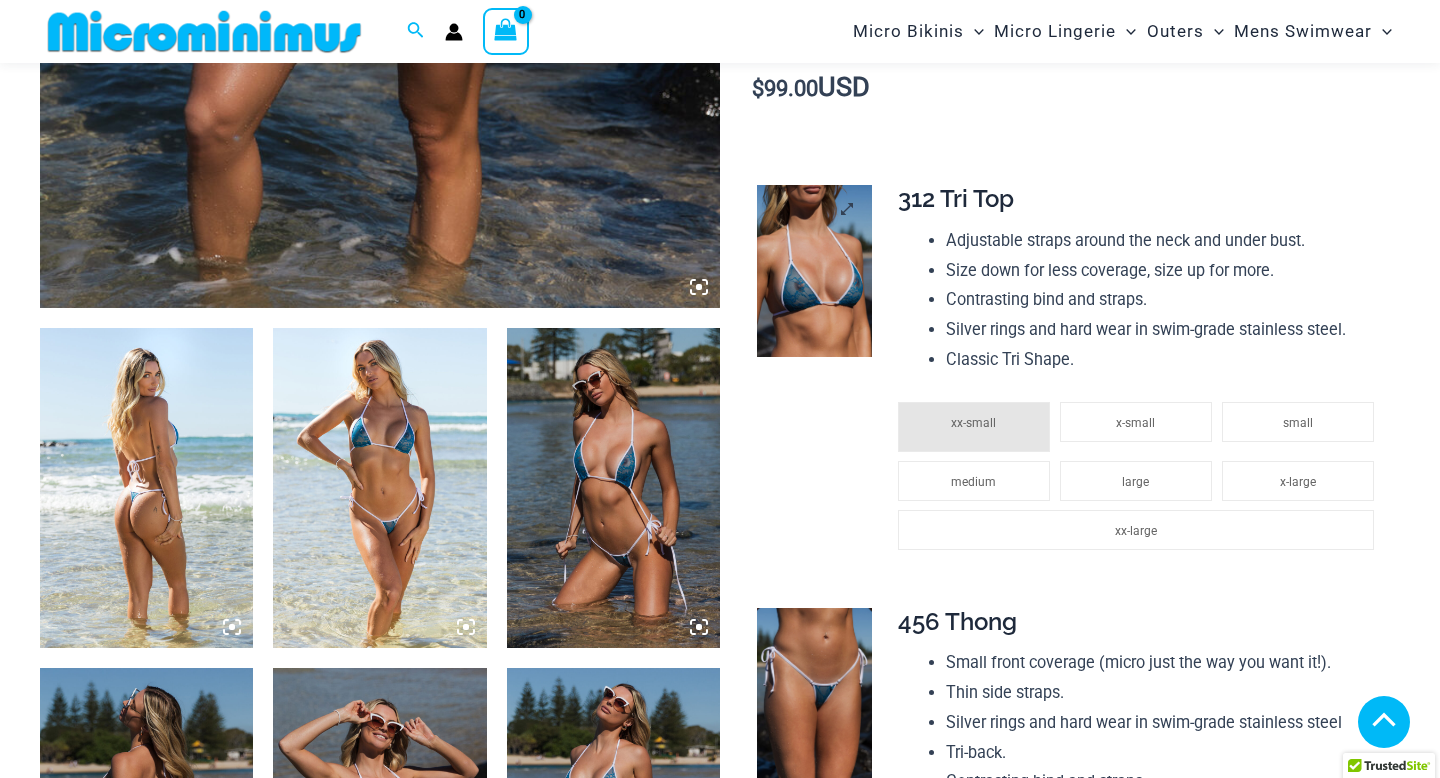 scroll, scrollTop: 924, scrollLeft: 0, axis: vertical 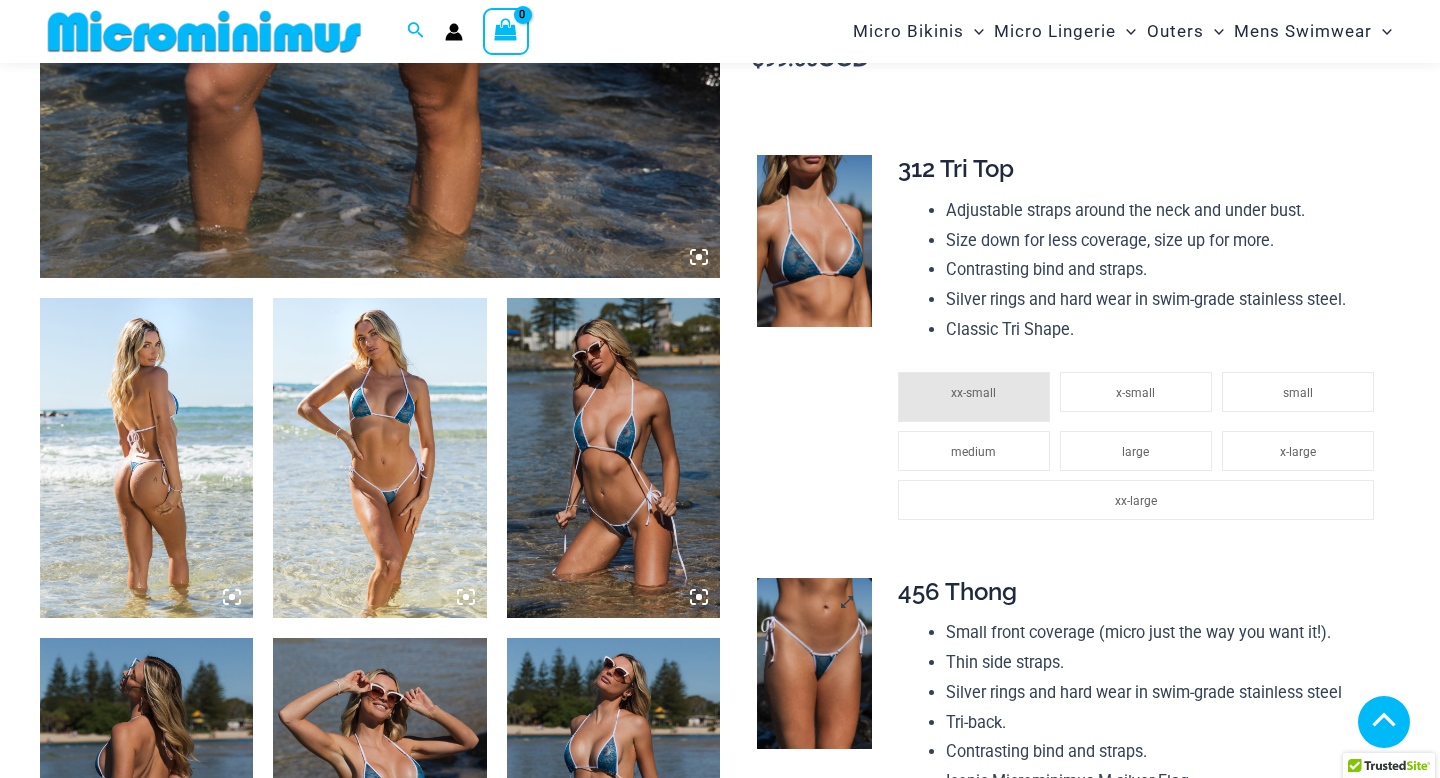 click at bounding box center [814, 664] 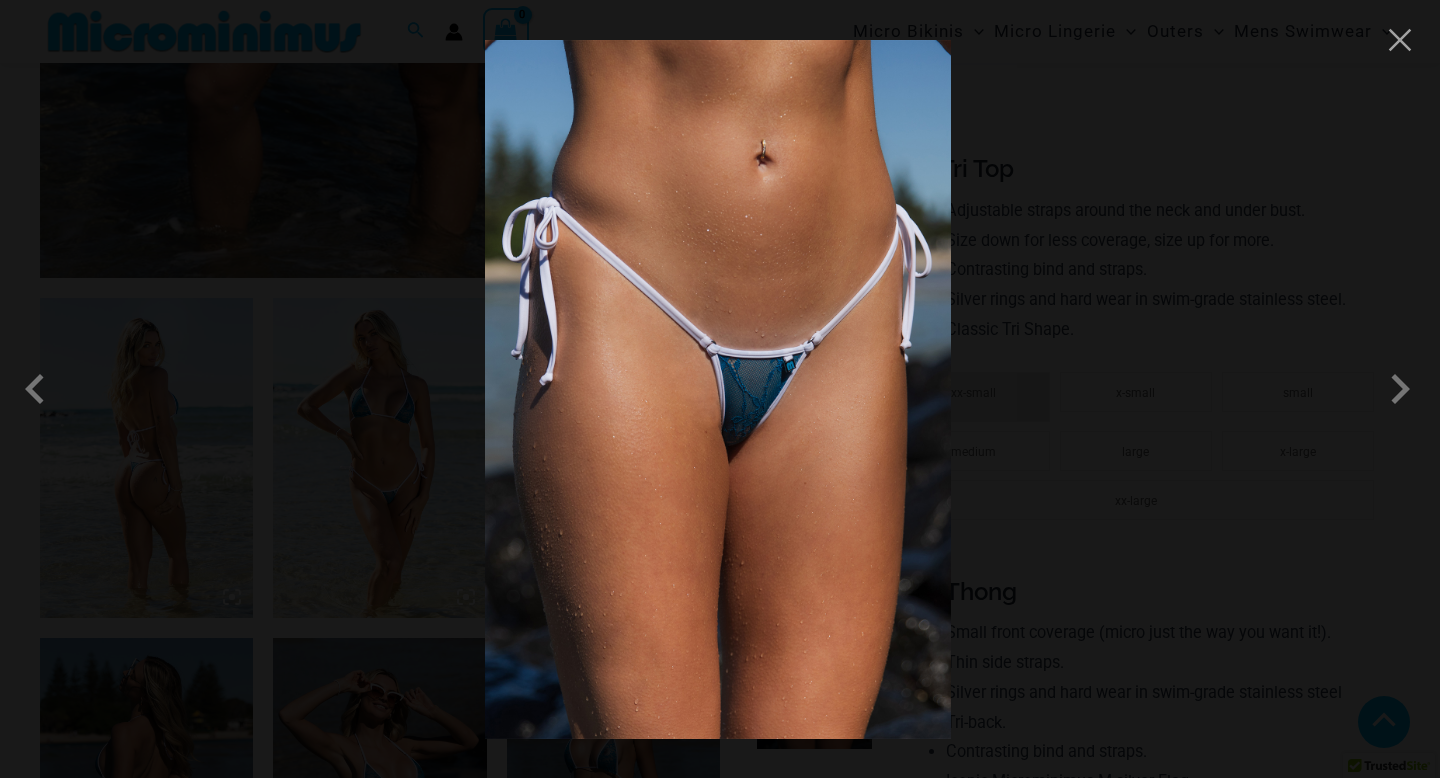 click at bounding box center [720, 389] 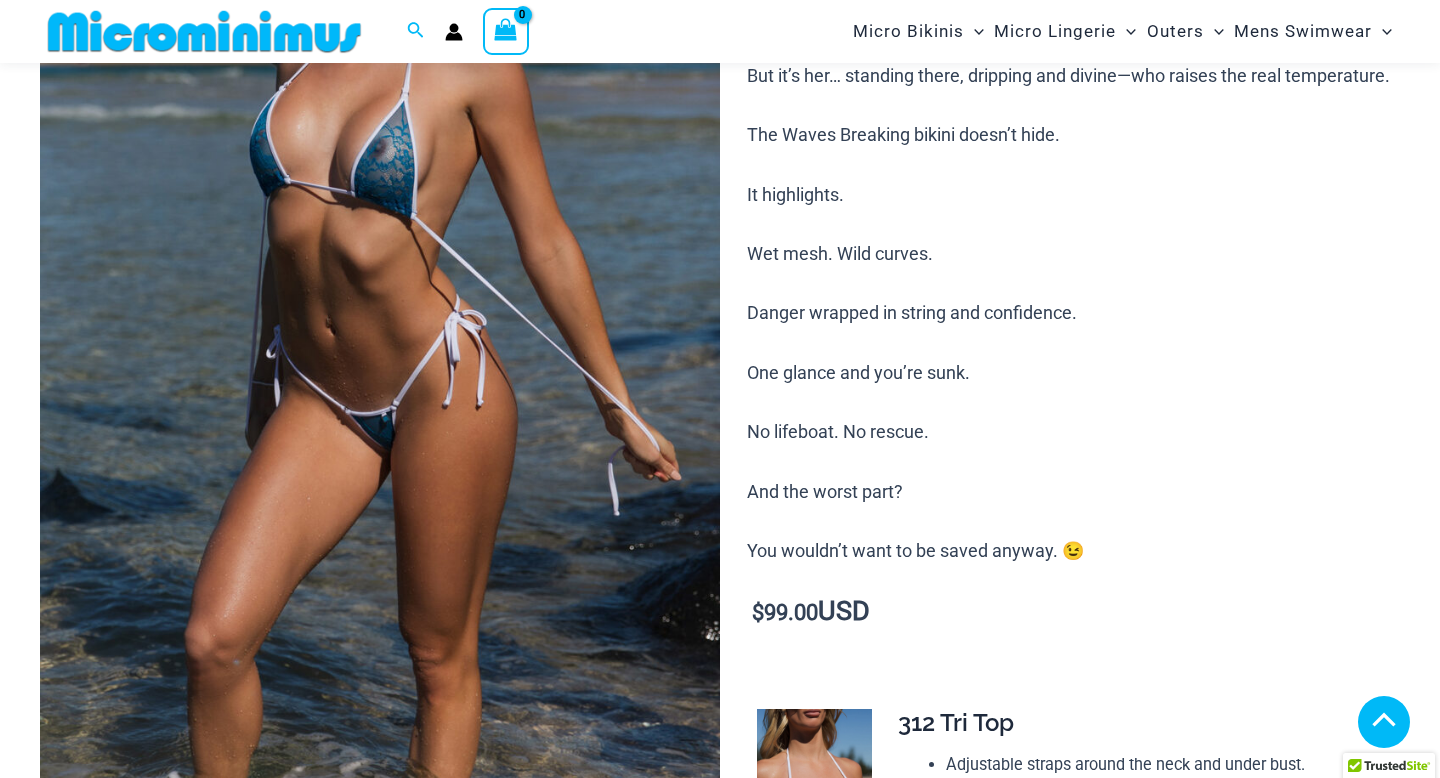 scroll, scrollTop: 367, scrollLeft: 0, axis: vertical 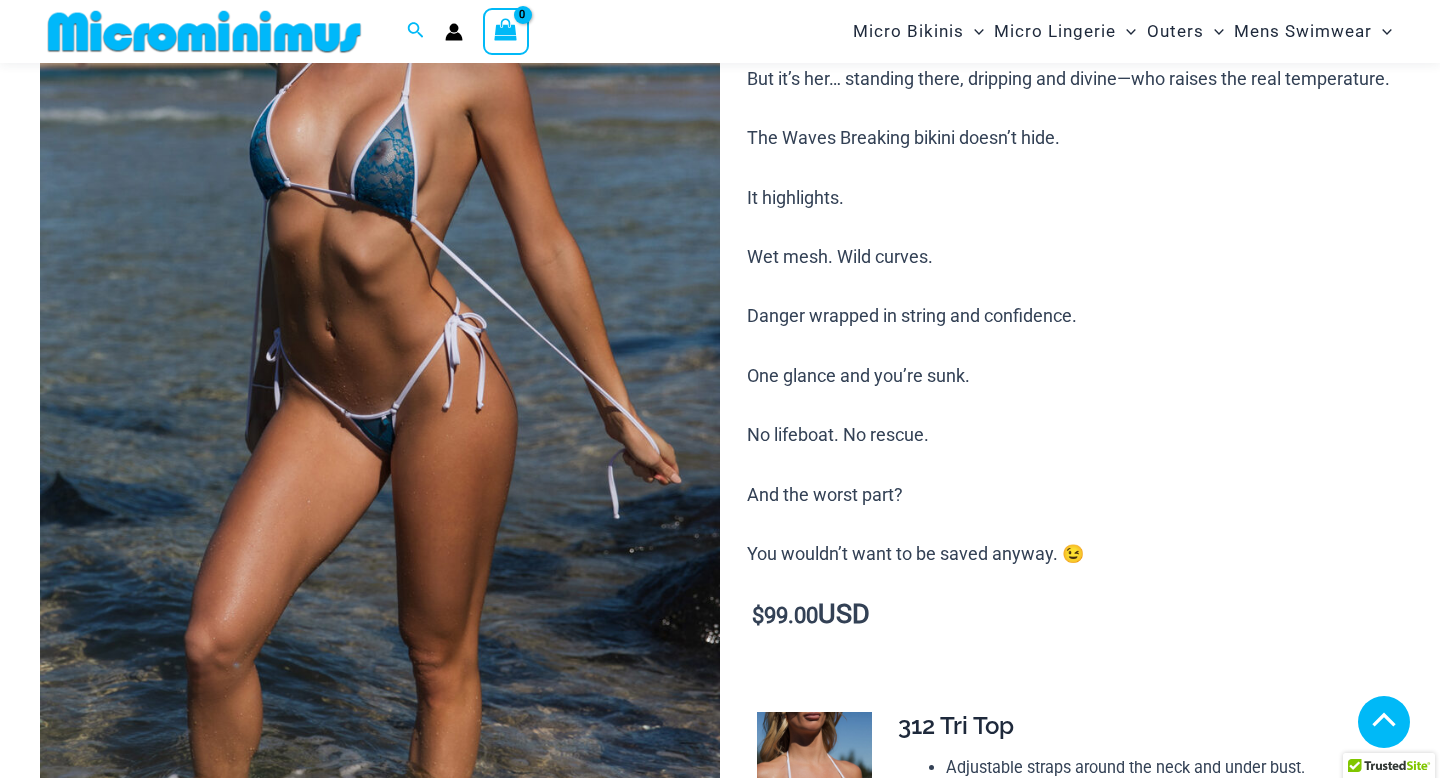 click at bounding box center [380, 325] 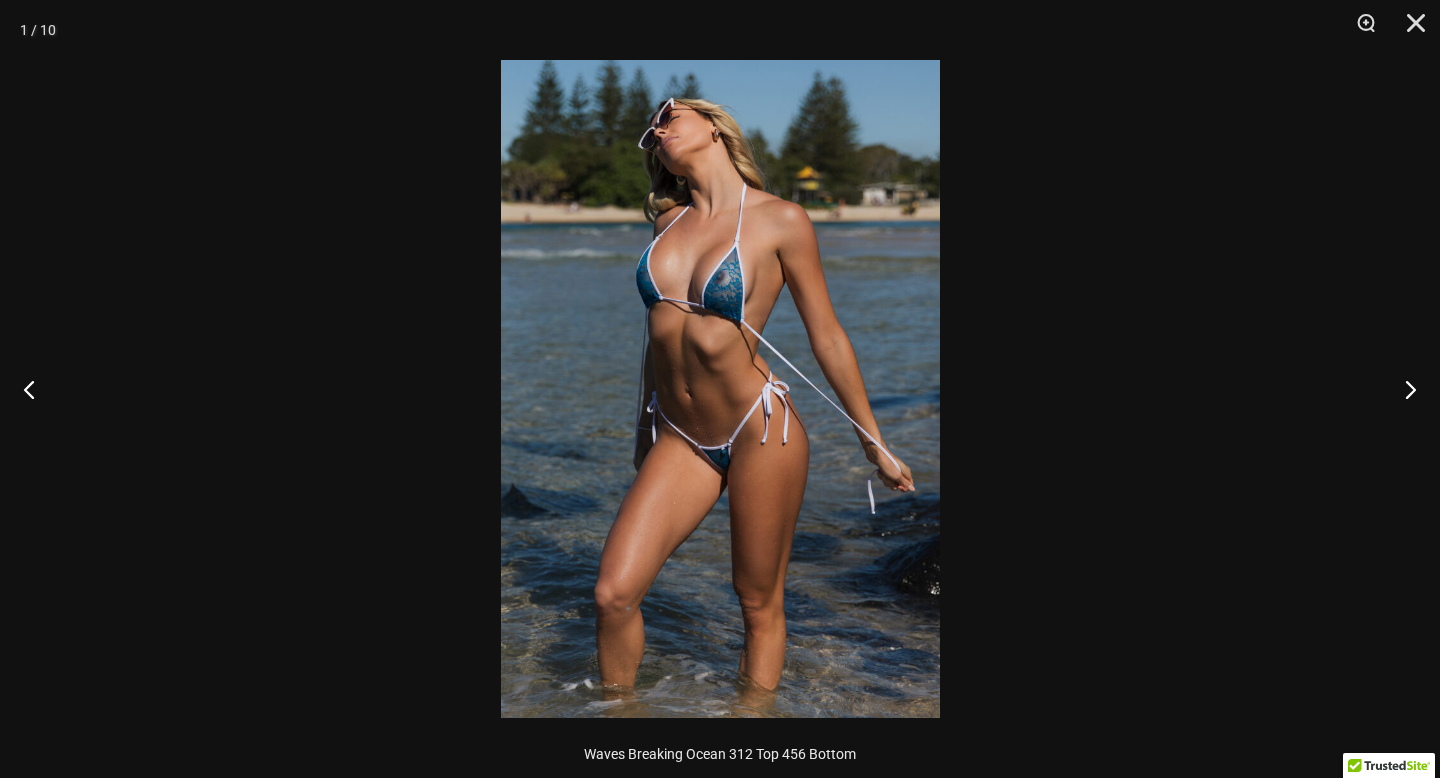 click at bounding box center (720, 389) 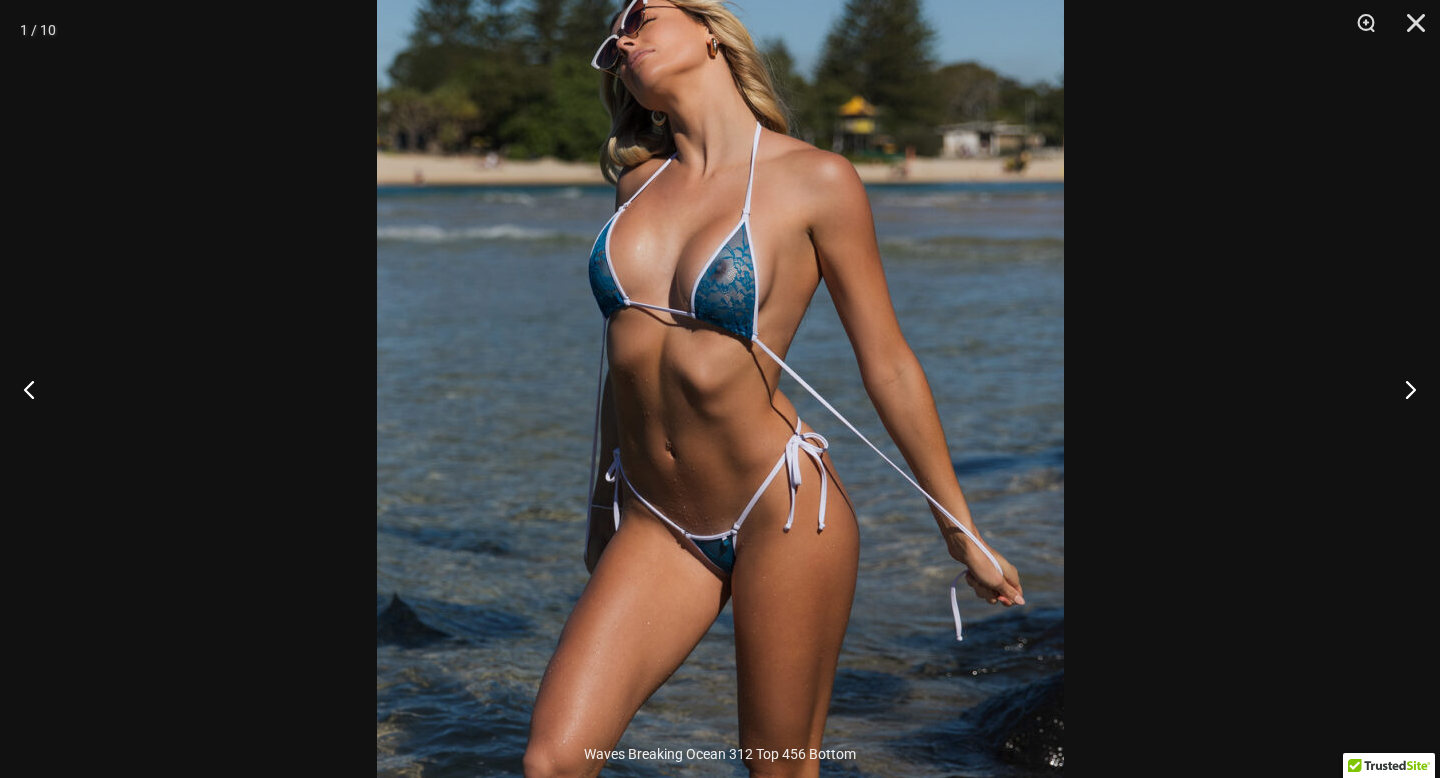 click at bounding box center (720, 445) 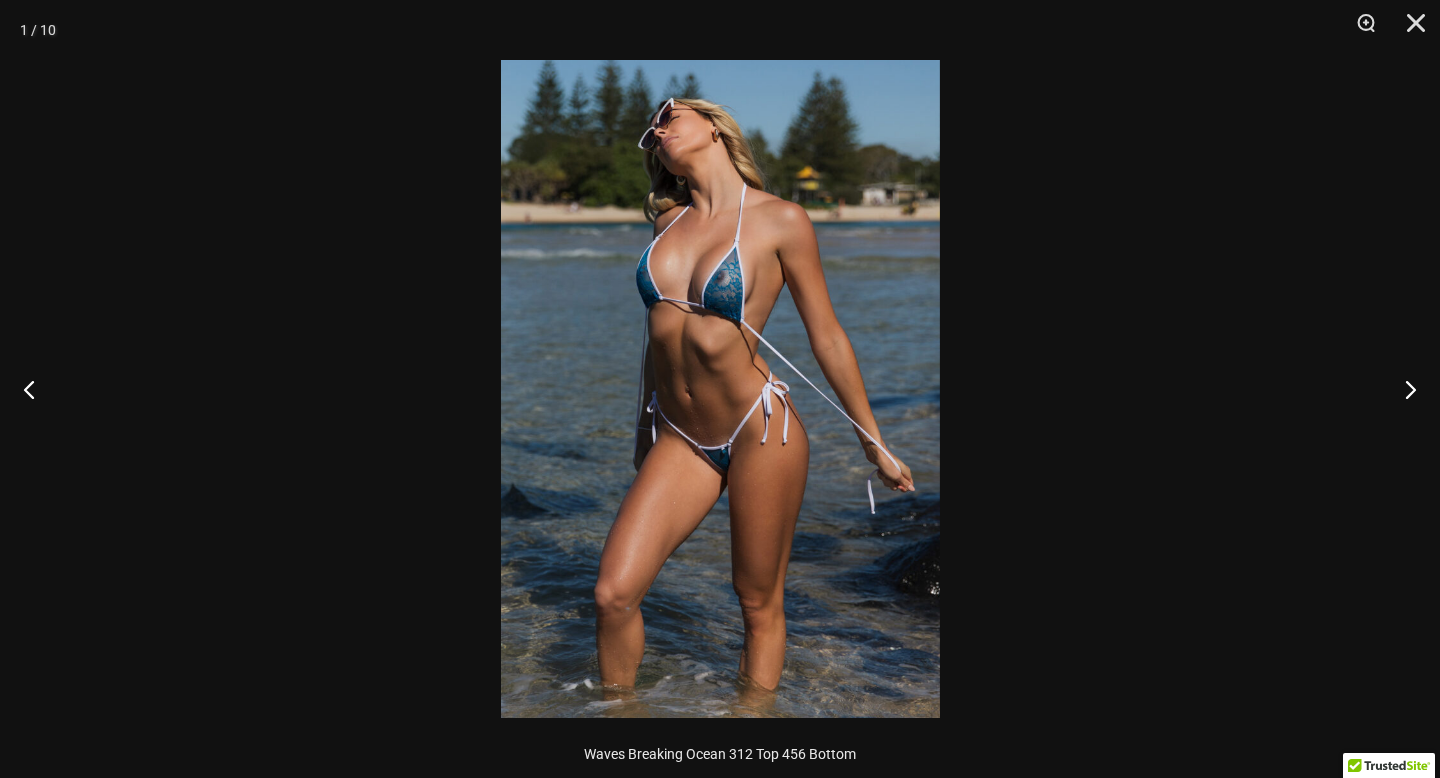 click at bounding box center (720, 389) 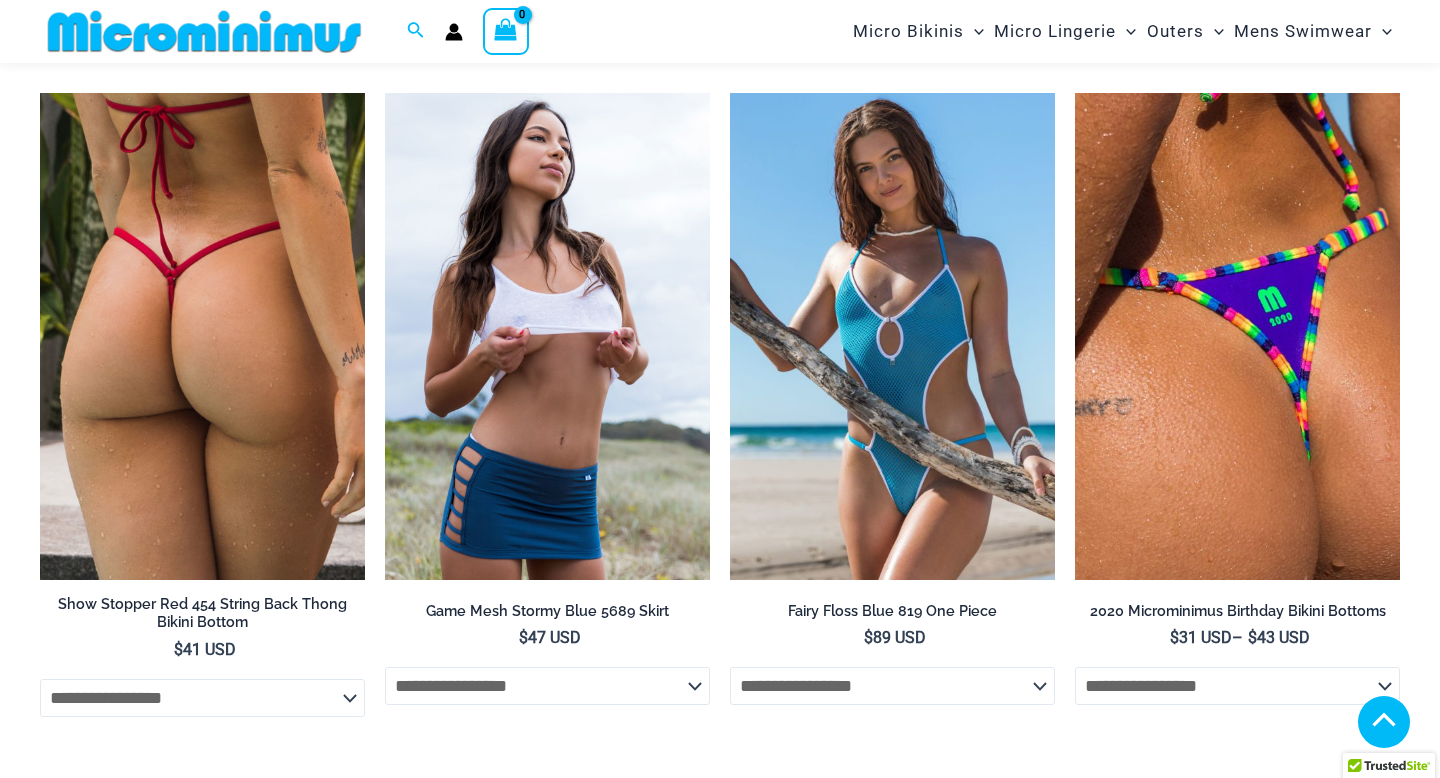 scroll, scrollTop: 3628, scrollLeft: 0, axis: vertical 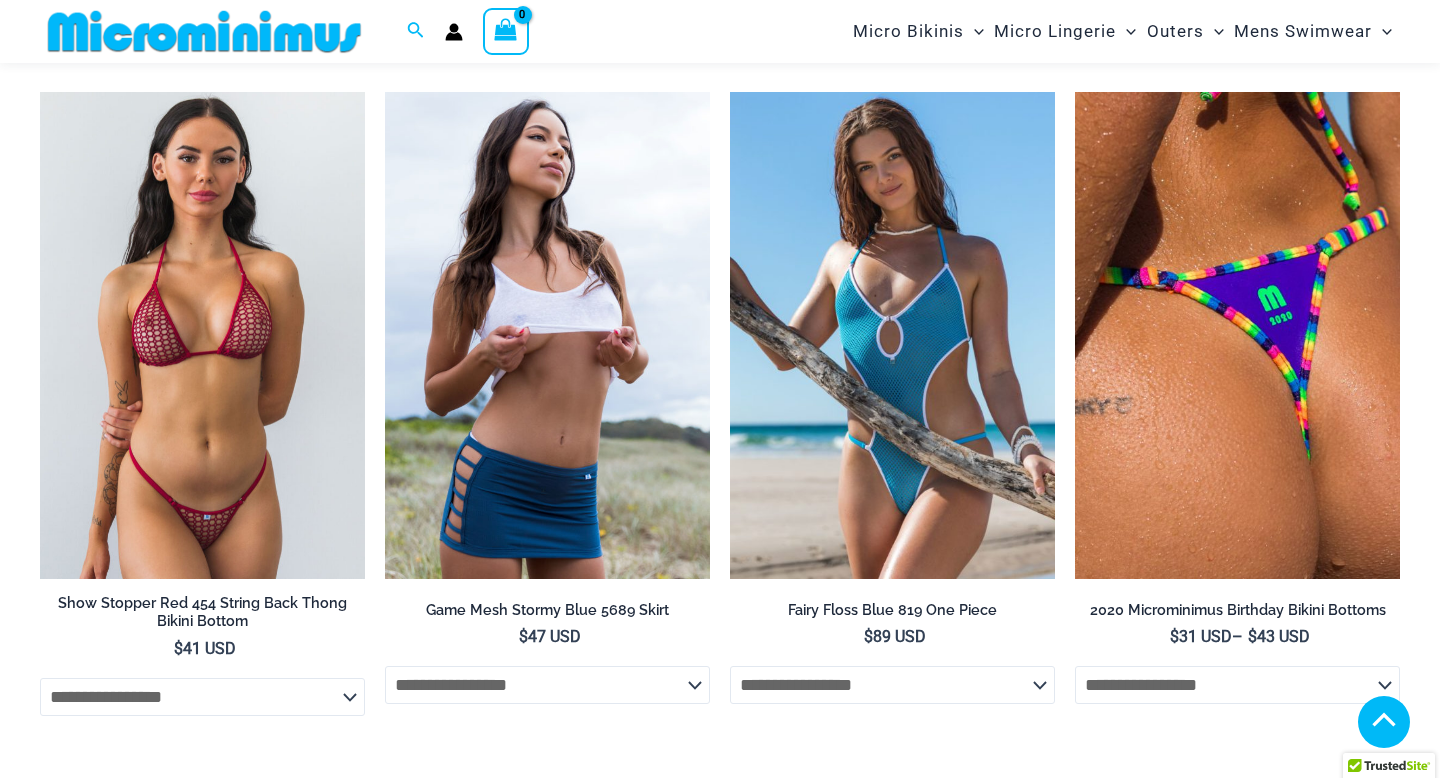 click at bounding box center [202, 336] 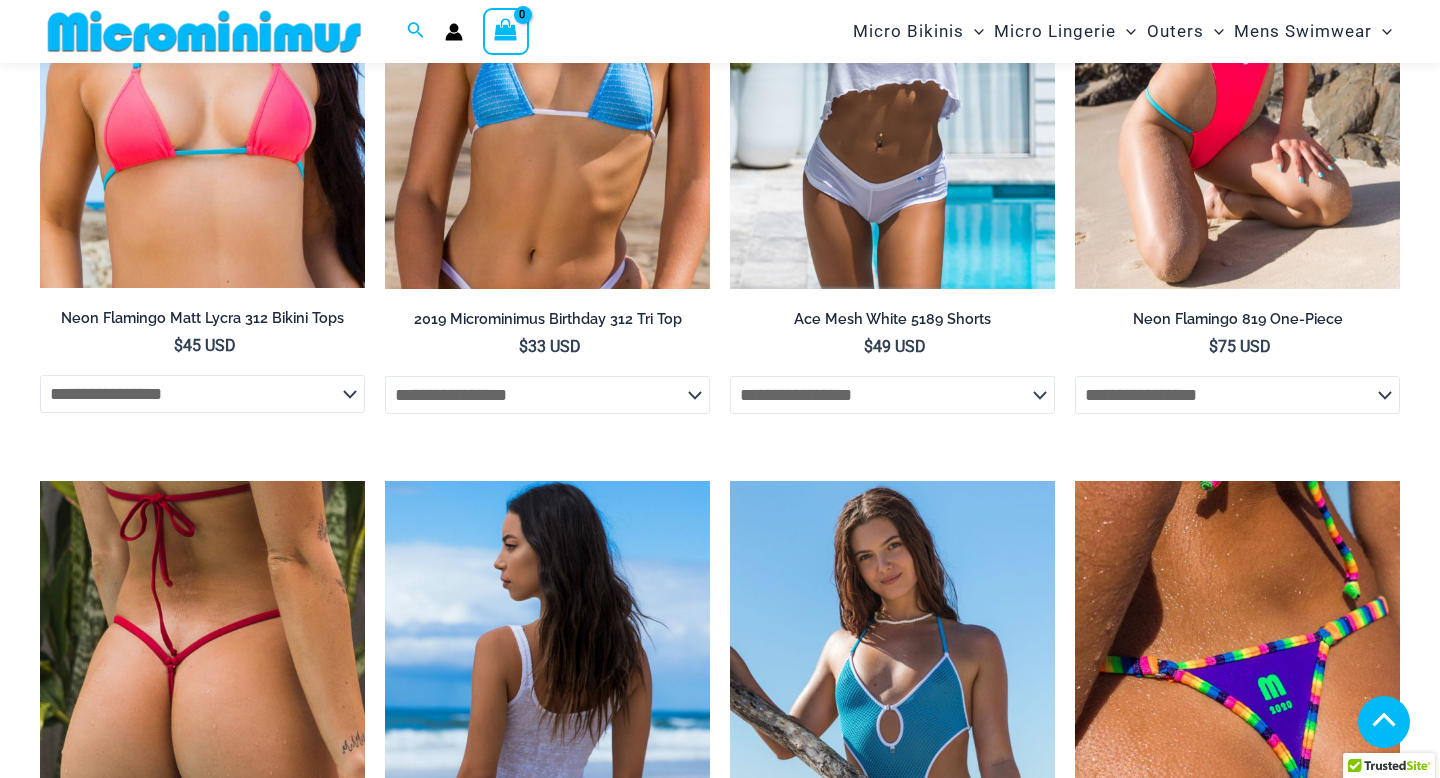 scroll, scrollTop: 3105, scrollLeft: 0, axis: vertical 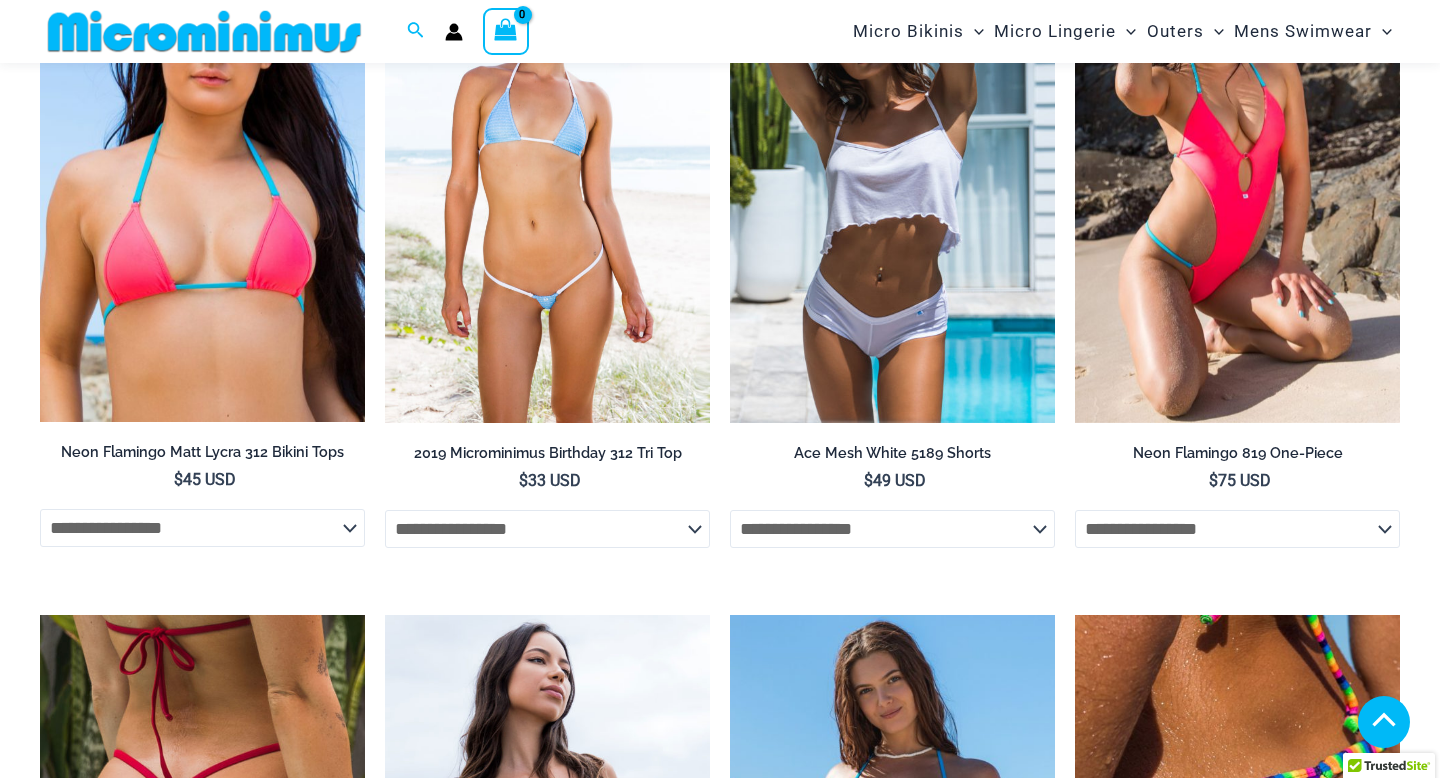 click at bounding box center [547, 179] 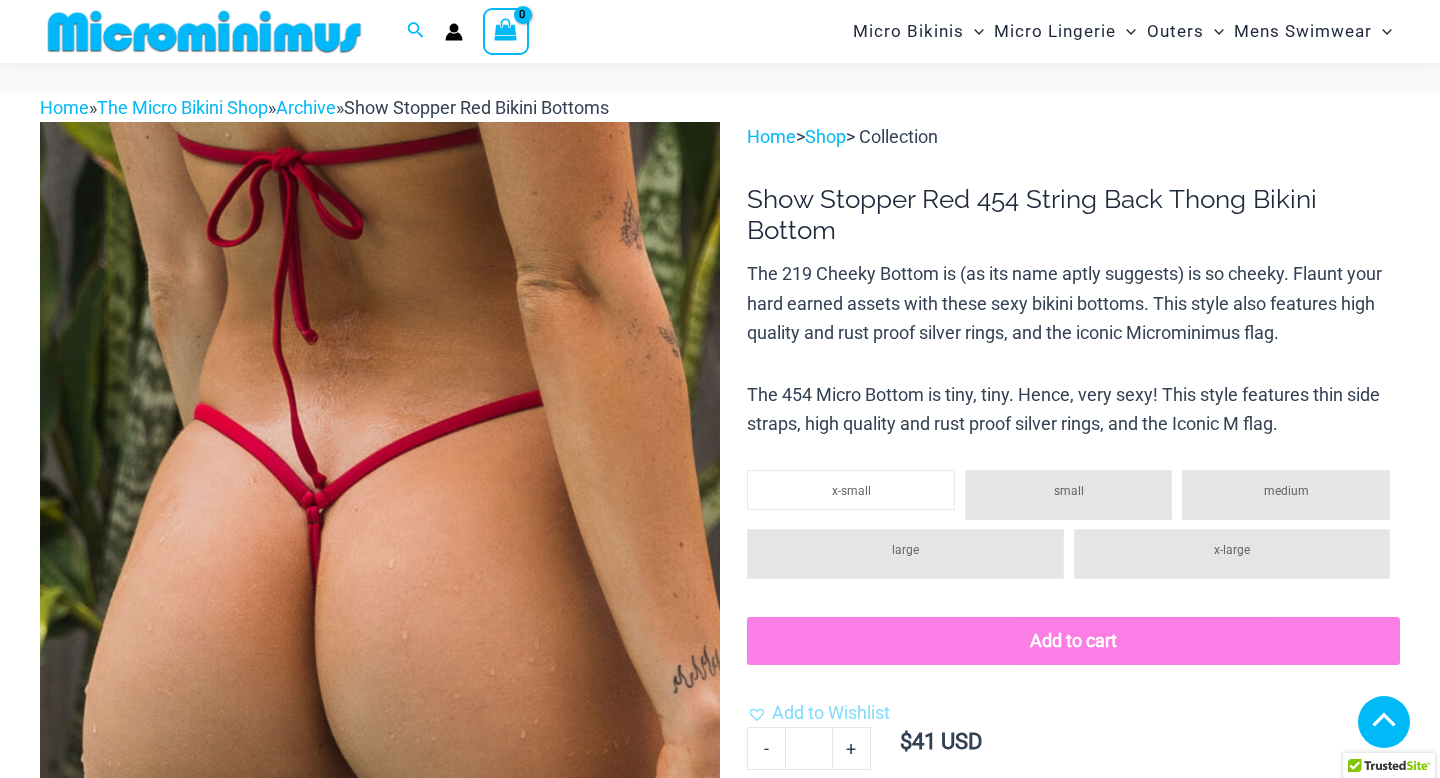scroll, scrollTop: 1003, scrollLeft: 0, axis: vertical 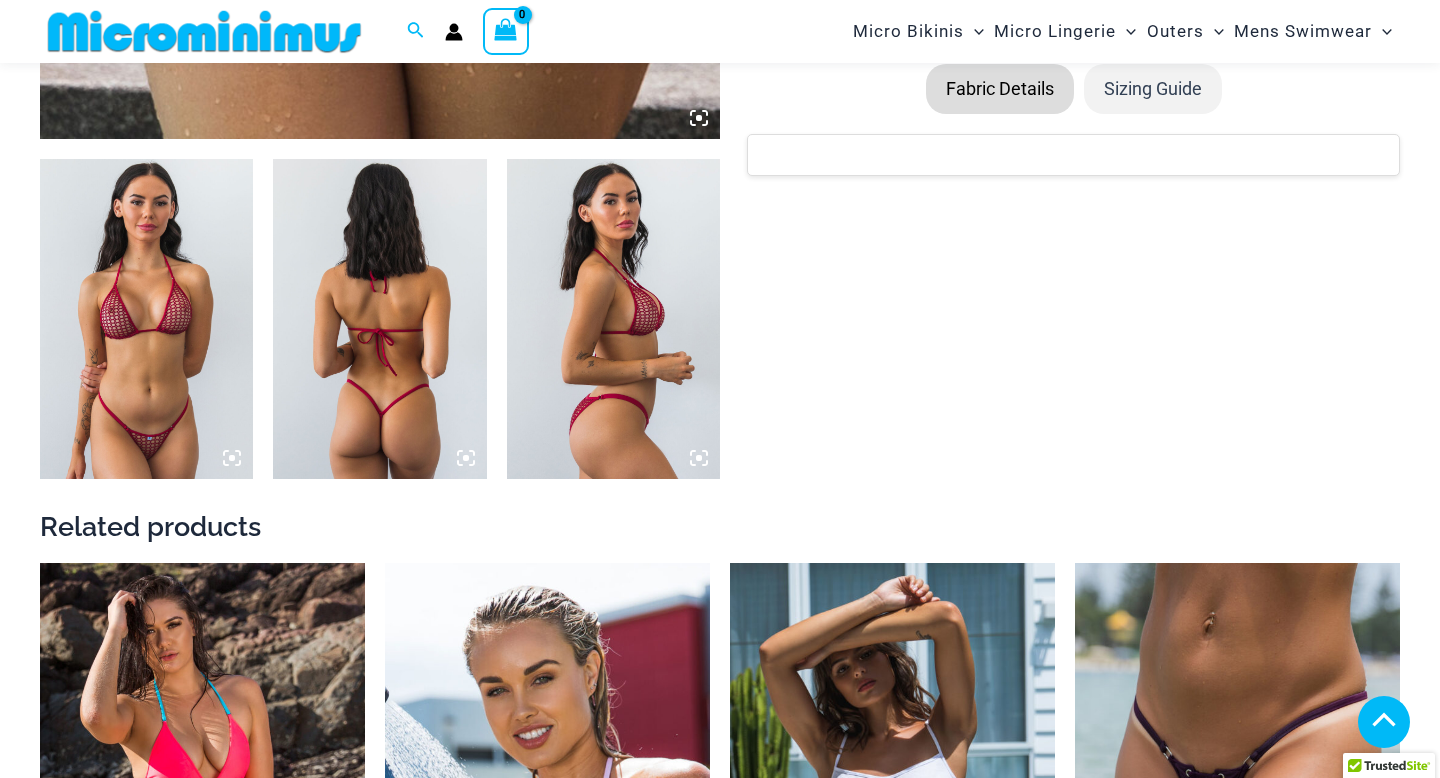 click 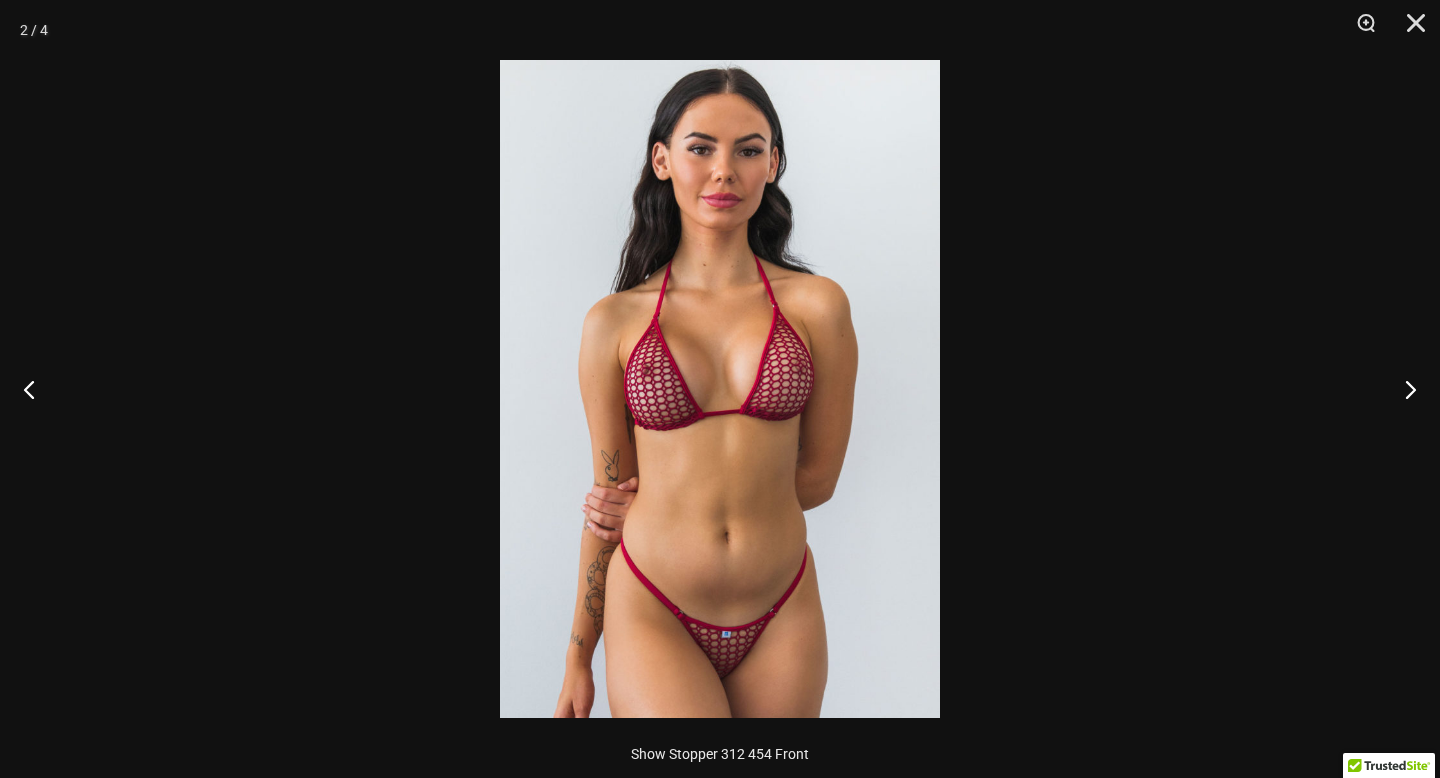 click at bounding box center (720, 389) 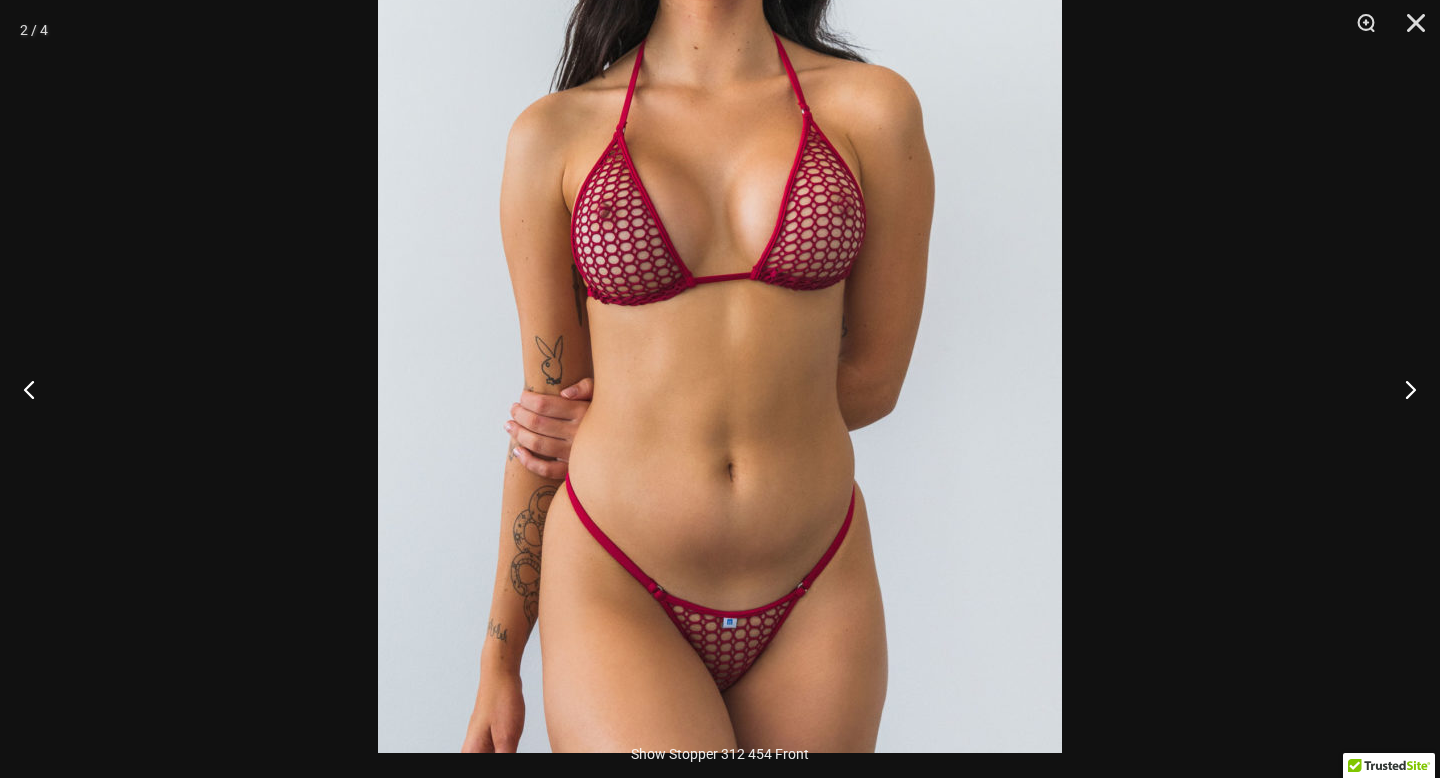 click at bounding box center [720, 241] 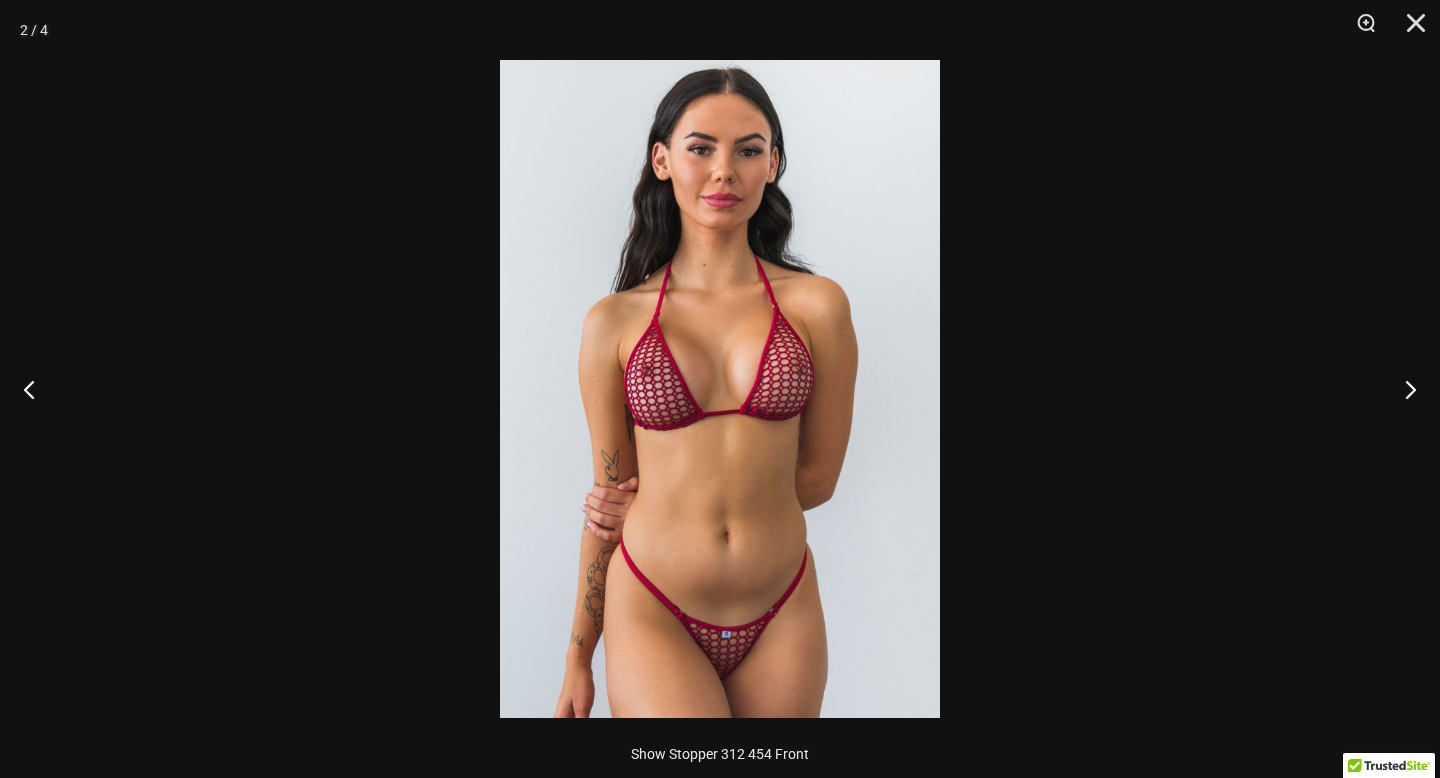 click at bounding box center (720, 389) 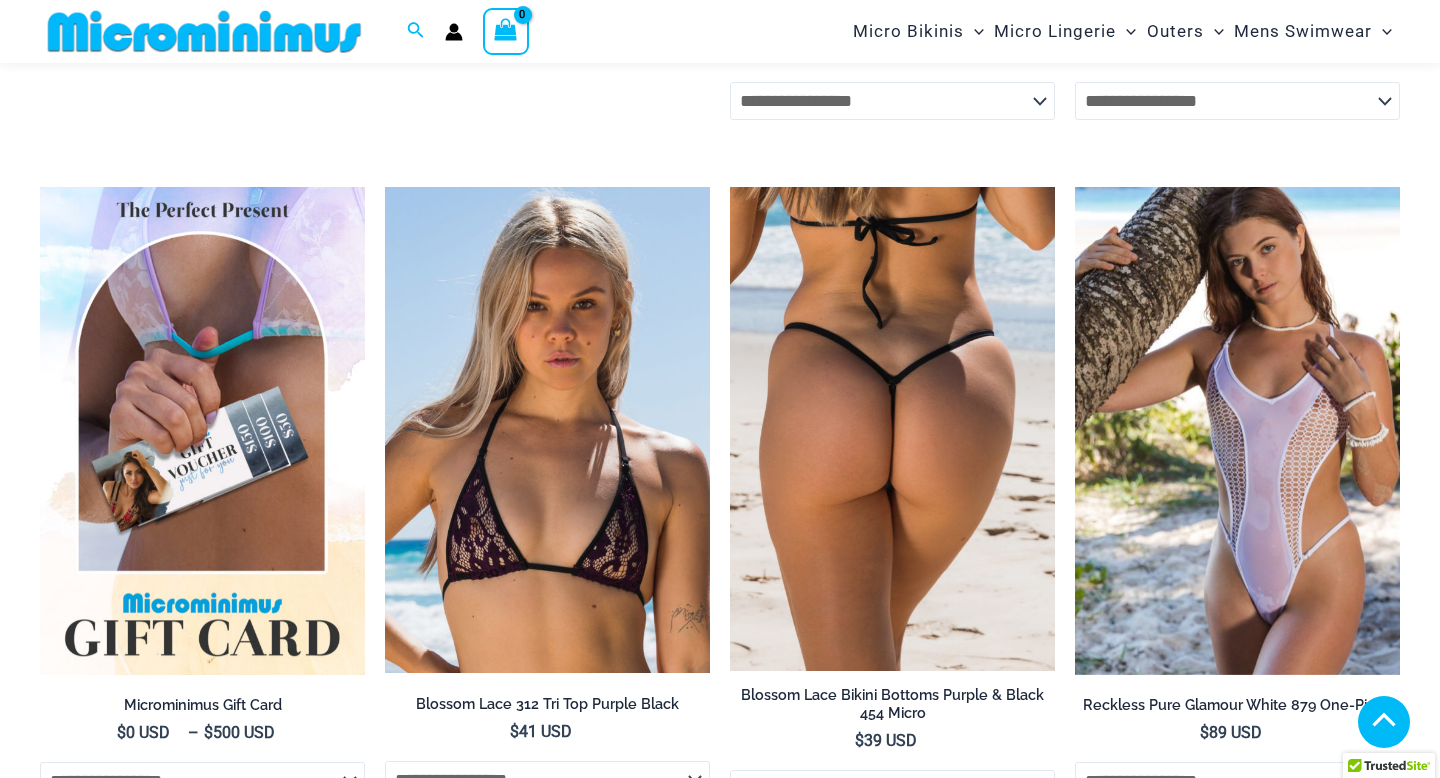 scroll, scrollTop: 2781, scrollLeft: 0, axis: vertical 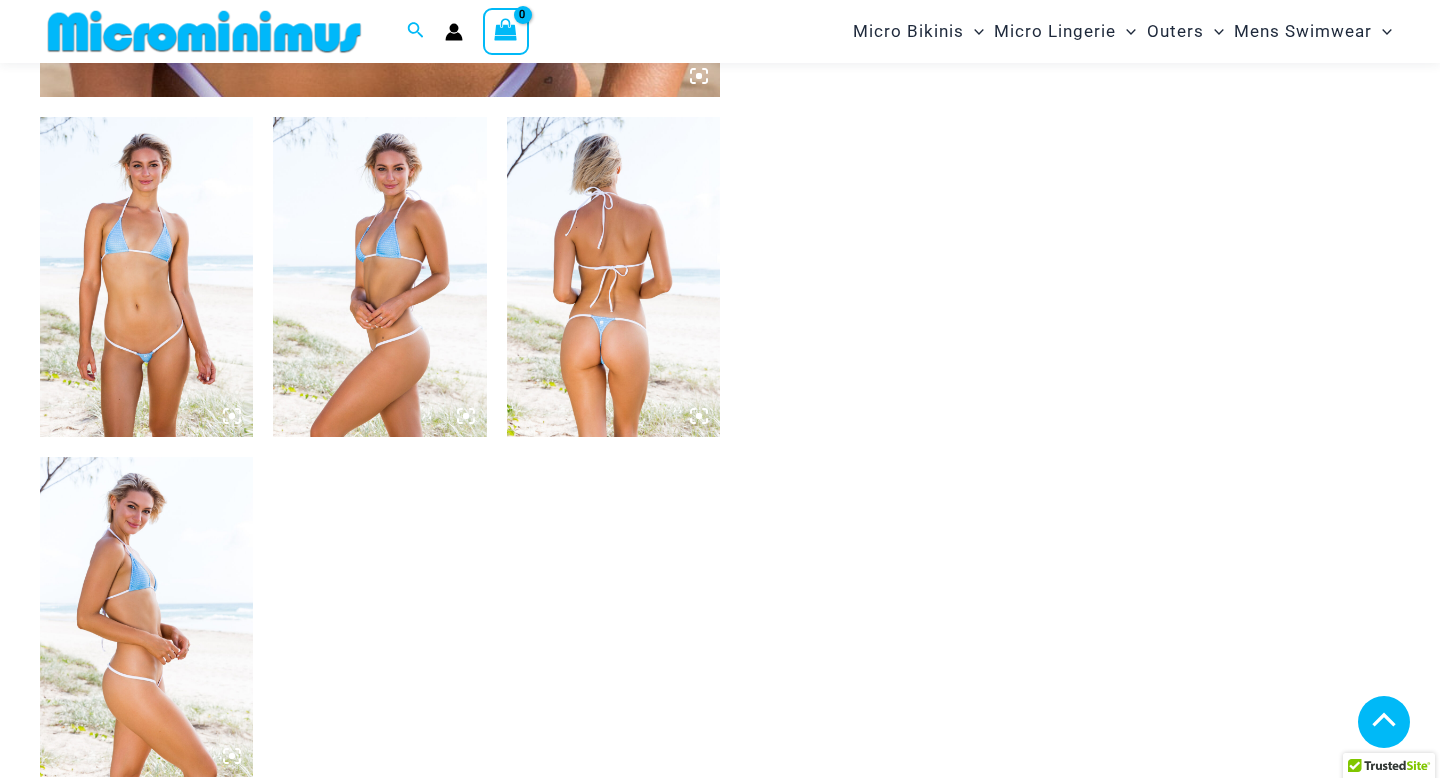 click at bounding box center [146, 277] 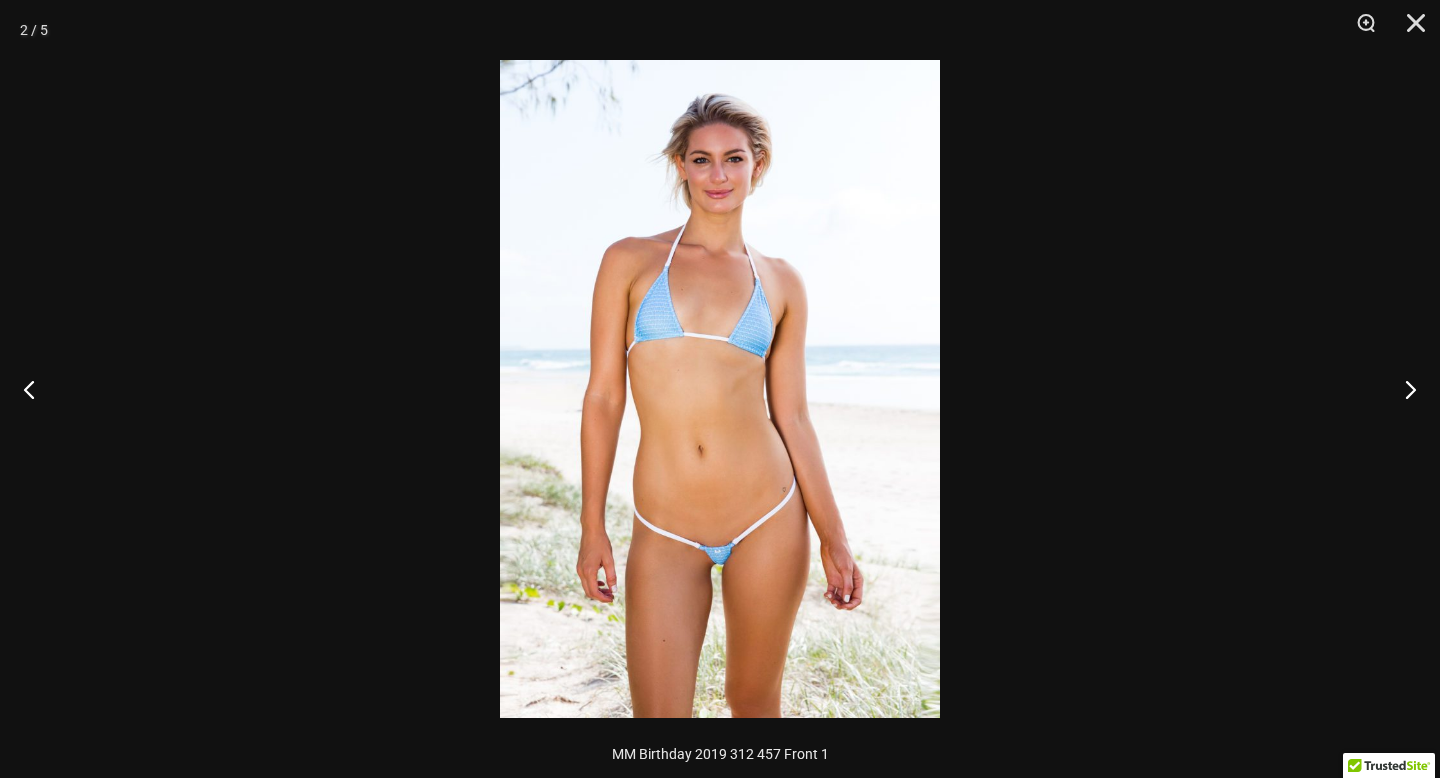 click at bounding box center (720, 389) 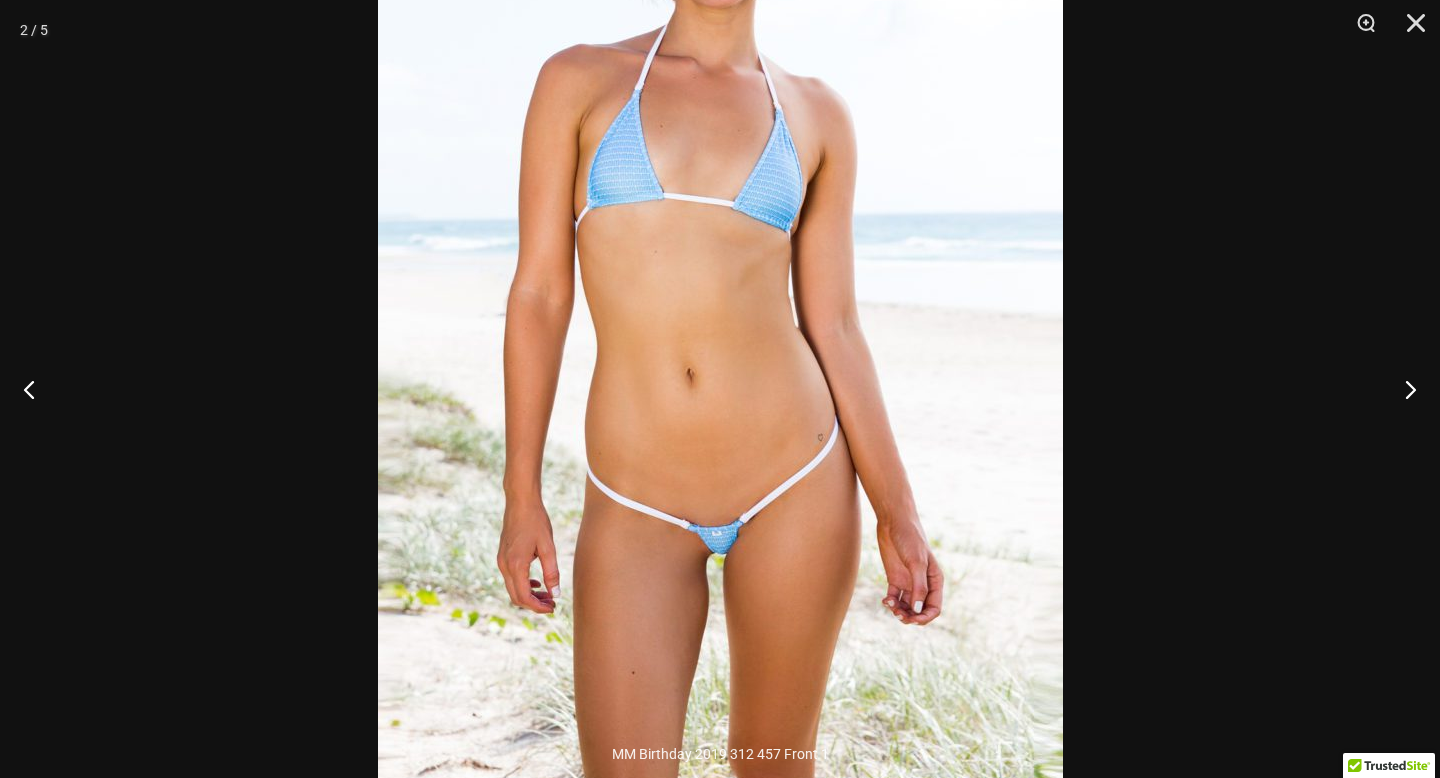 click at bounding box center (720, 281) 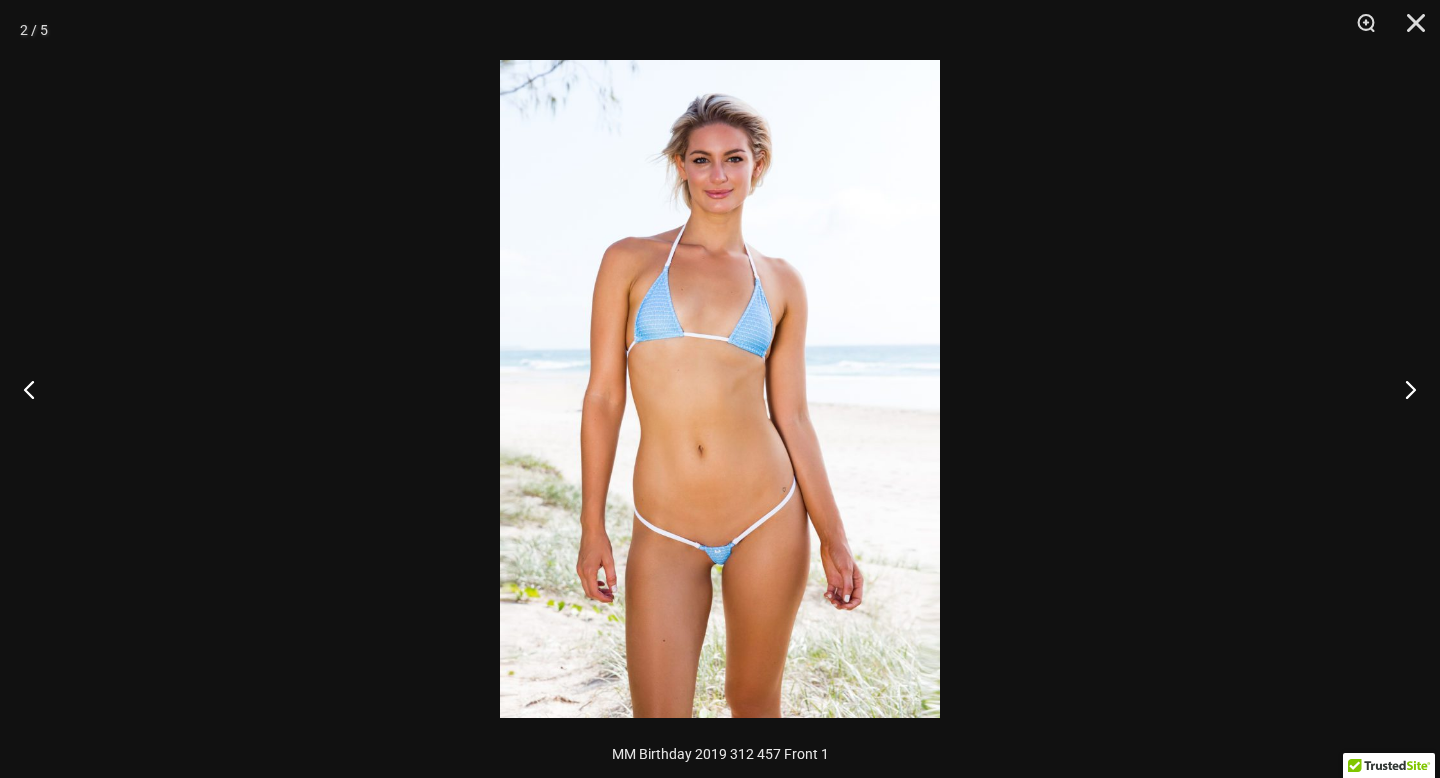 click at bounding box center [720, 389] 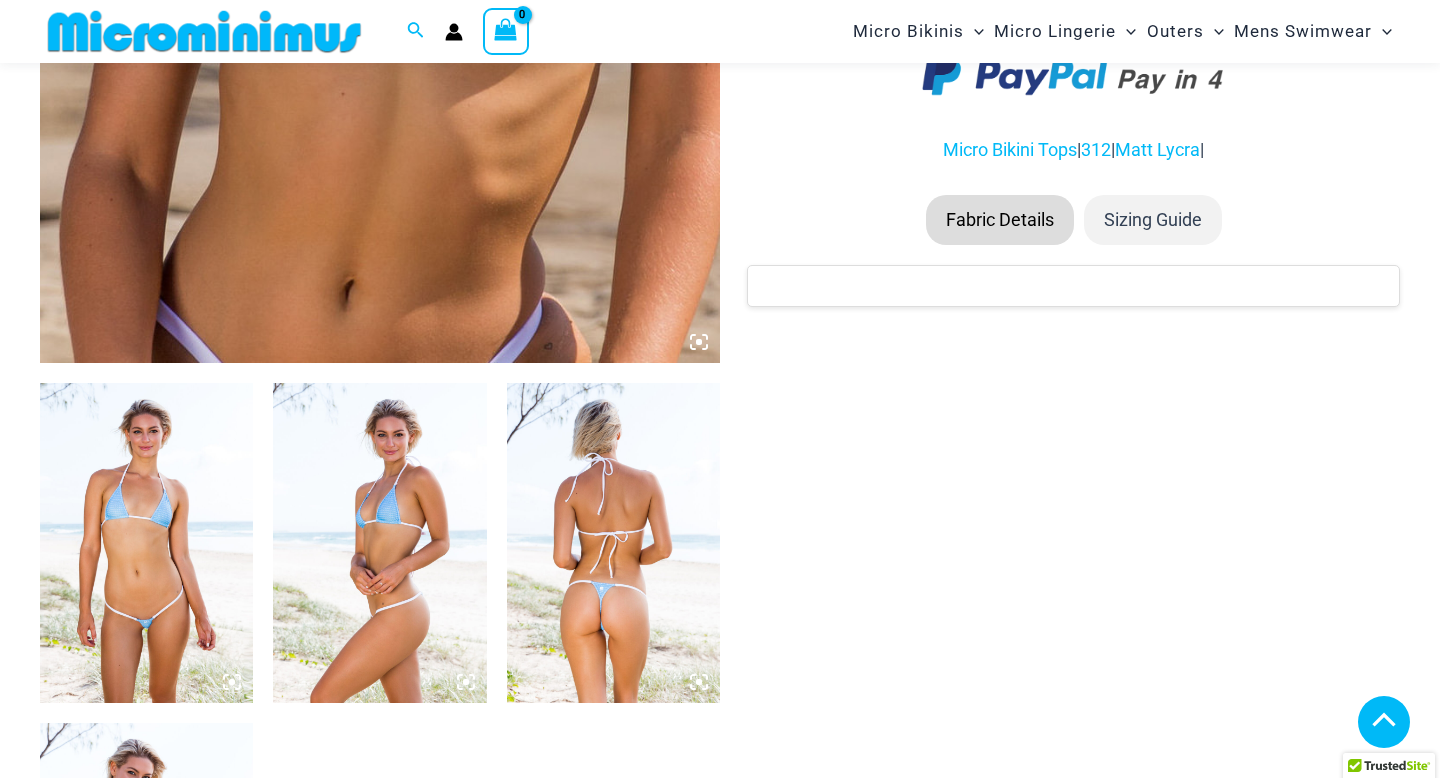 scroll, scrollTop: 0, scrollLeft: 0, axis: both 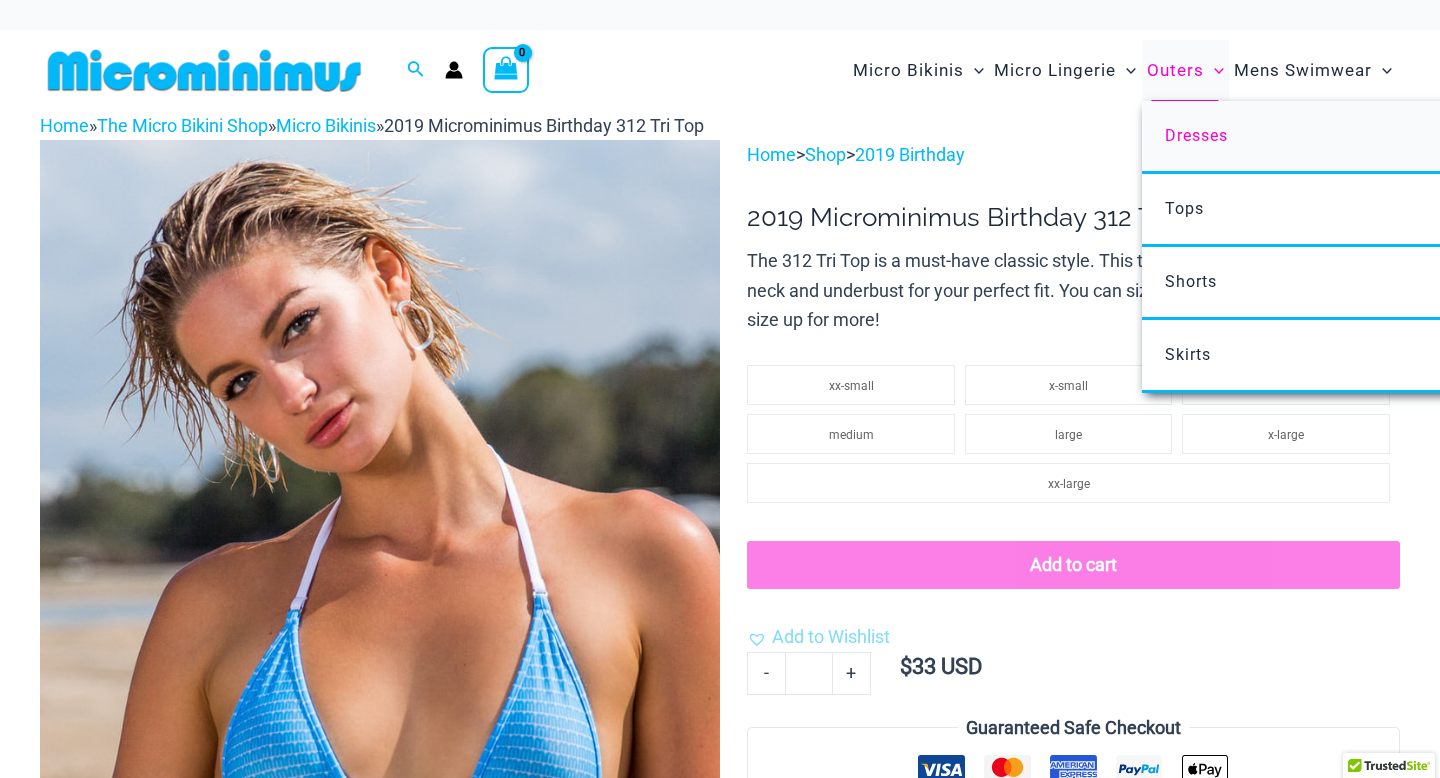 click on "Dresses" at bounding box center (1439, 137) 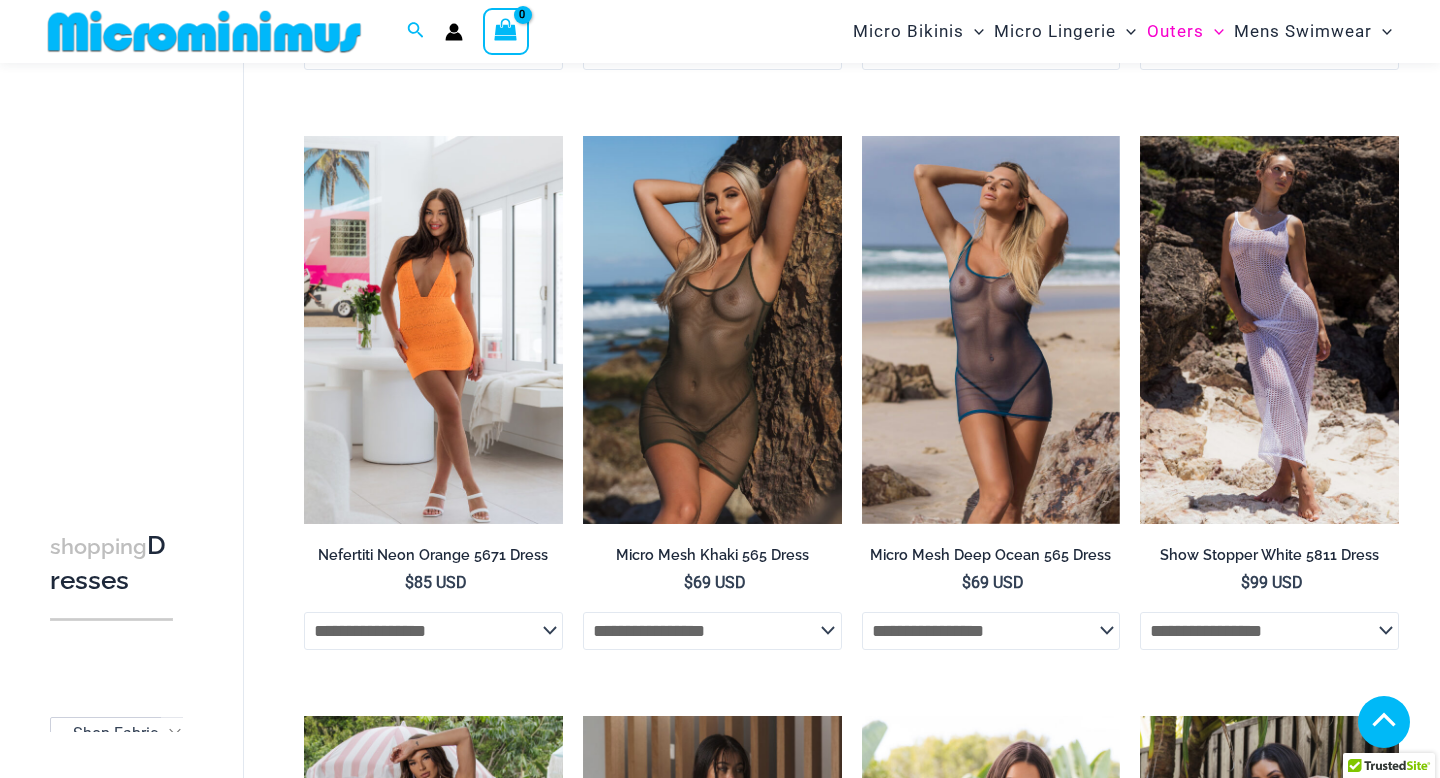 scroll, scrollTop: 1832, scrollLeft: 0, axis: vertical 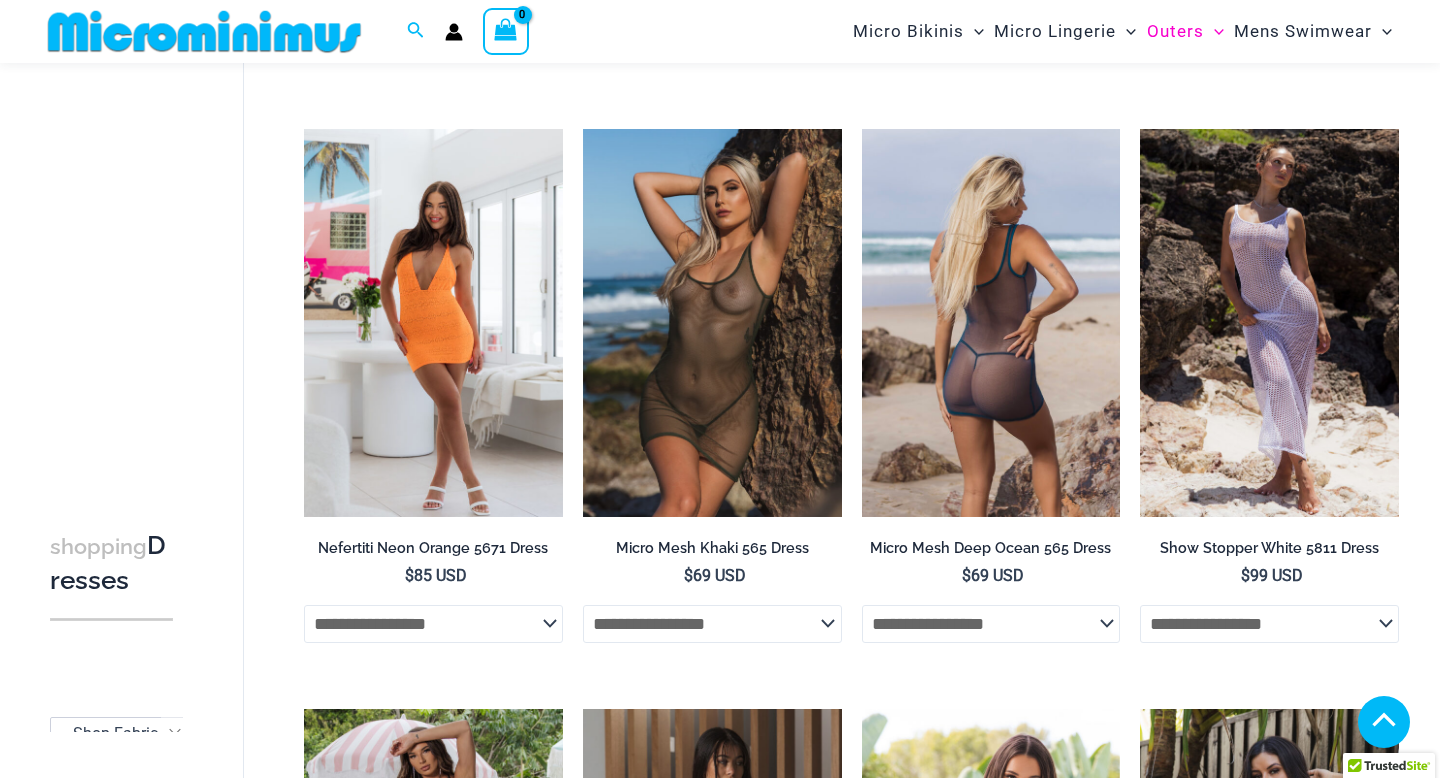 click at bounding box center [991, 323] 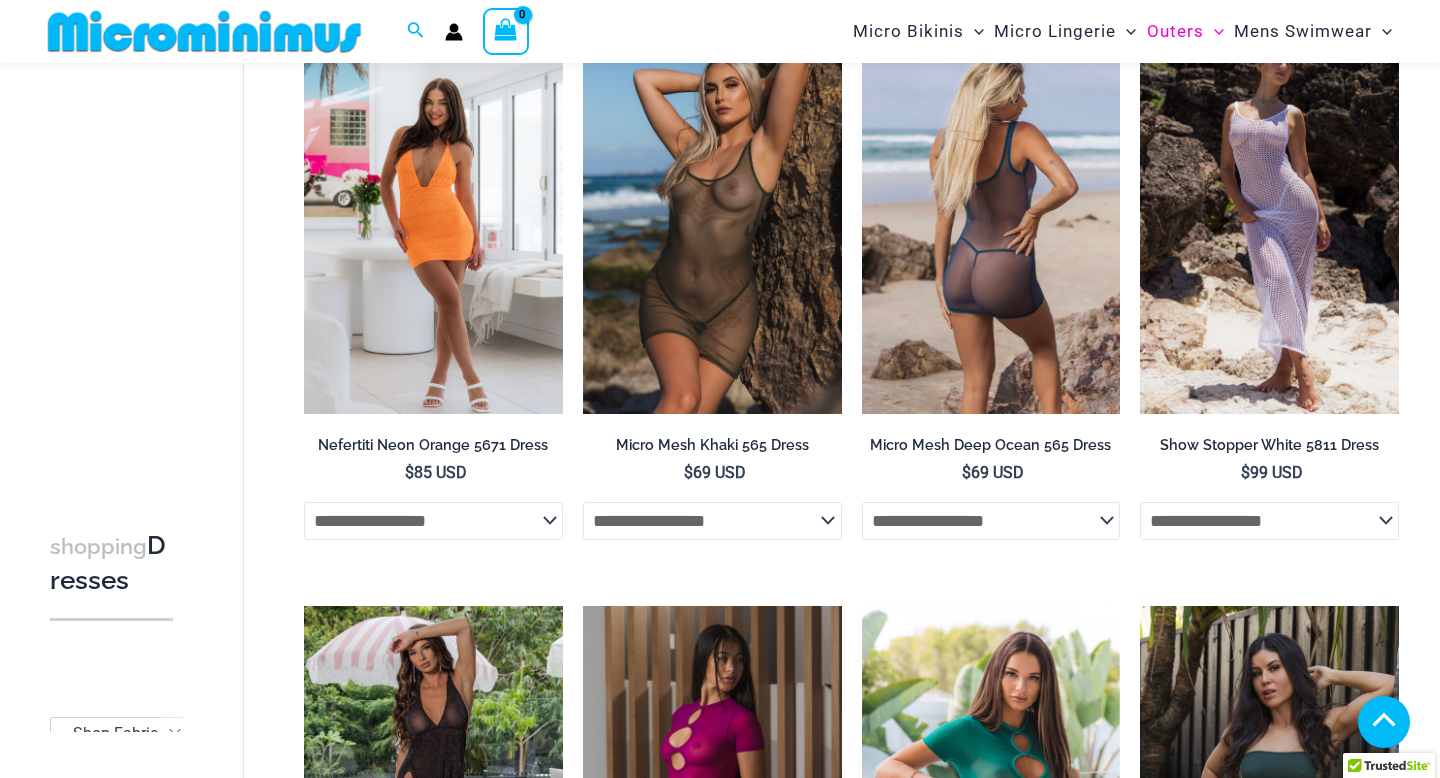 scroll, scrollTop: 1936, scrollLeft: 0, axis: vertical 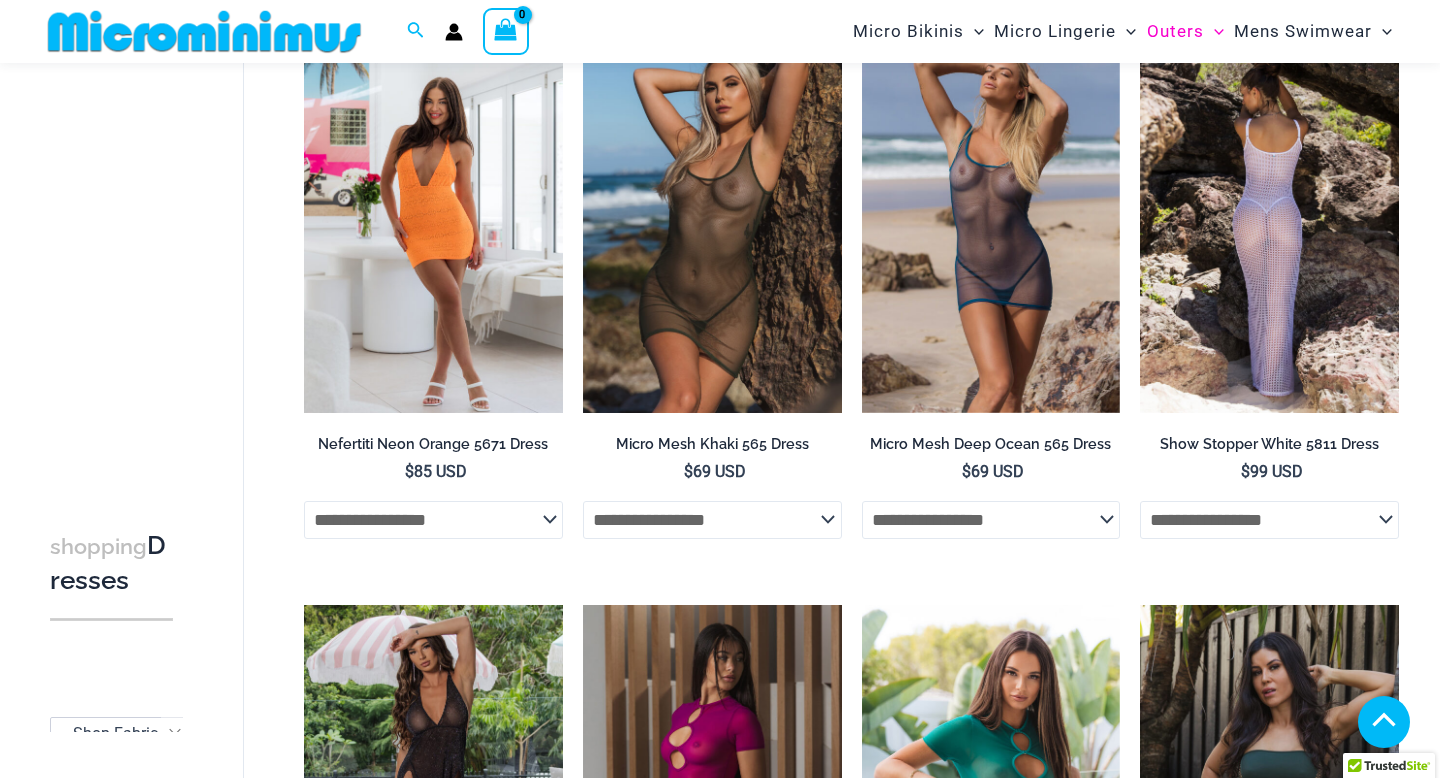 click at bounding box center [1269, 219] 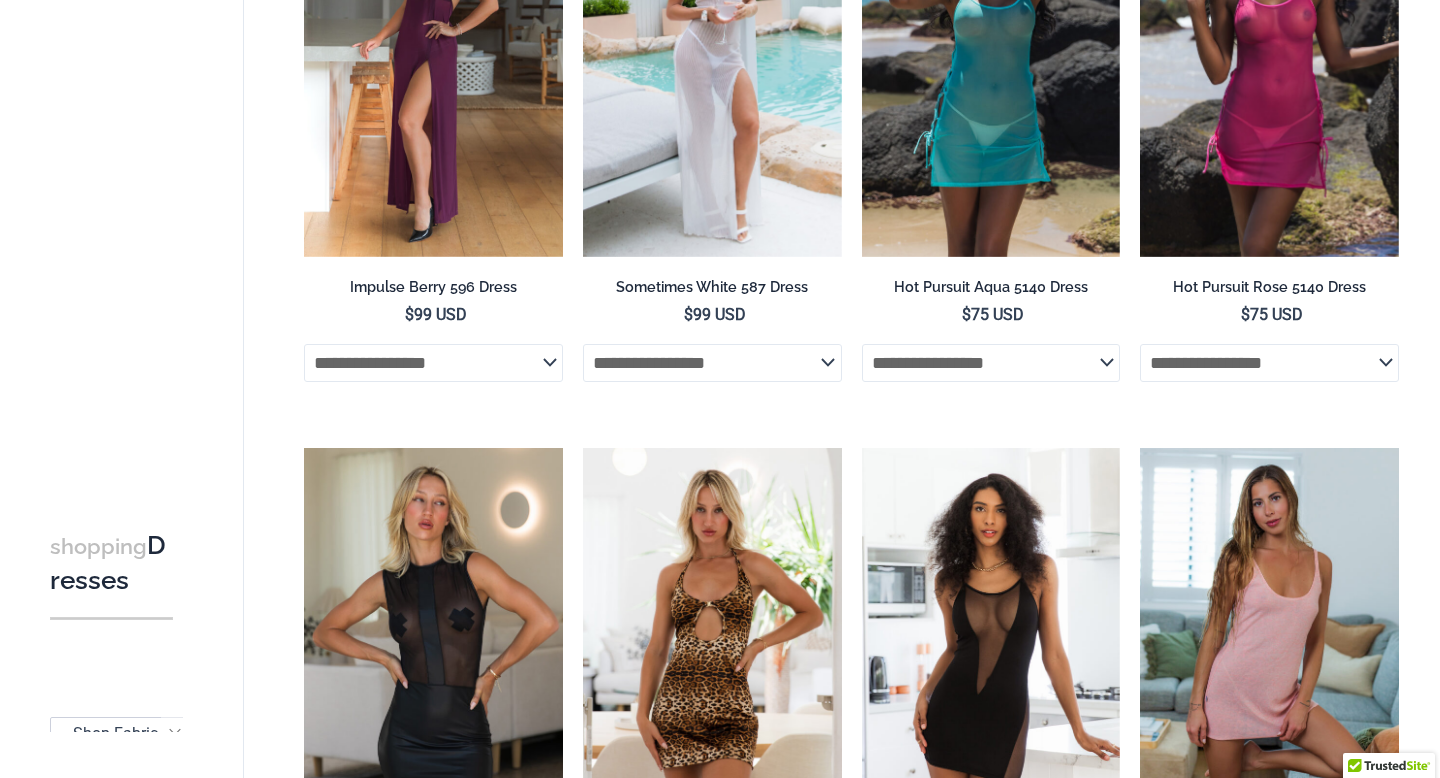 scroll, scrollTop: 0, scrollLeft: 0, axis: both 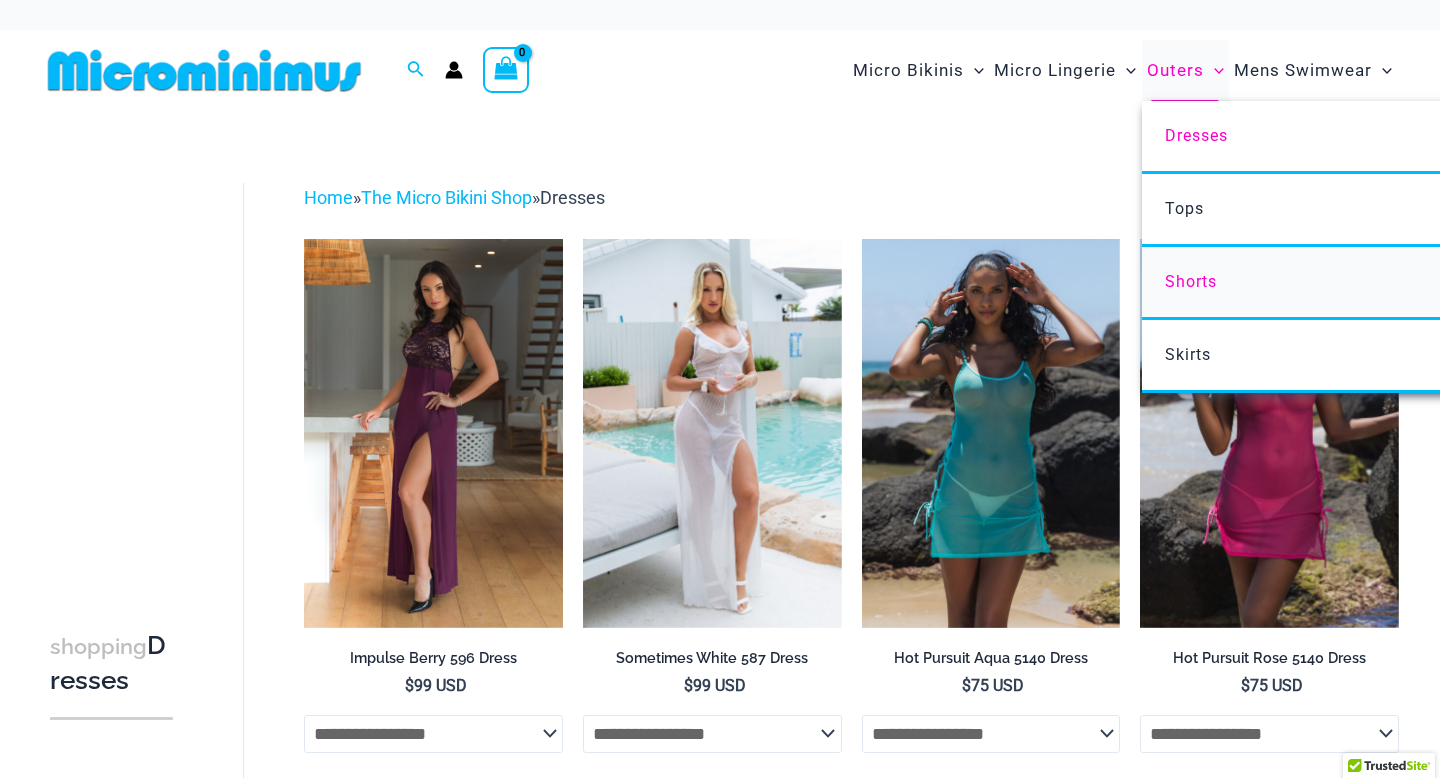 click on "Shorts" at bounding box center (1439, 283) 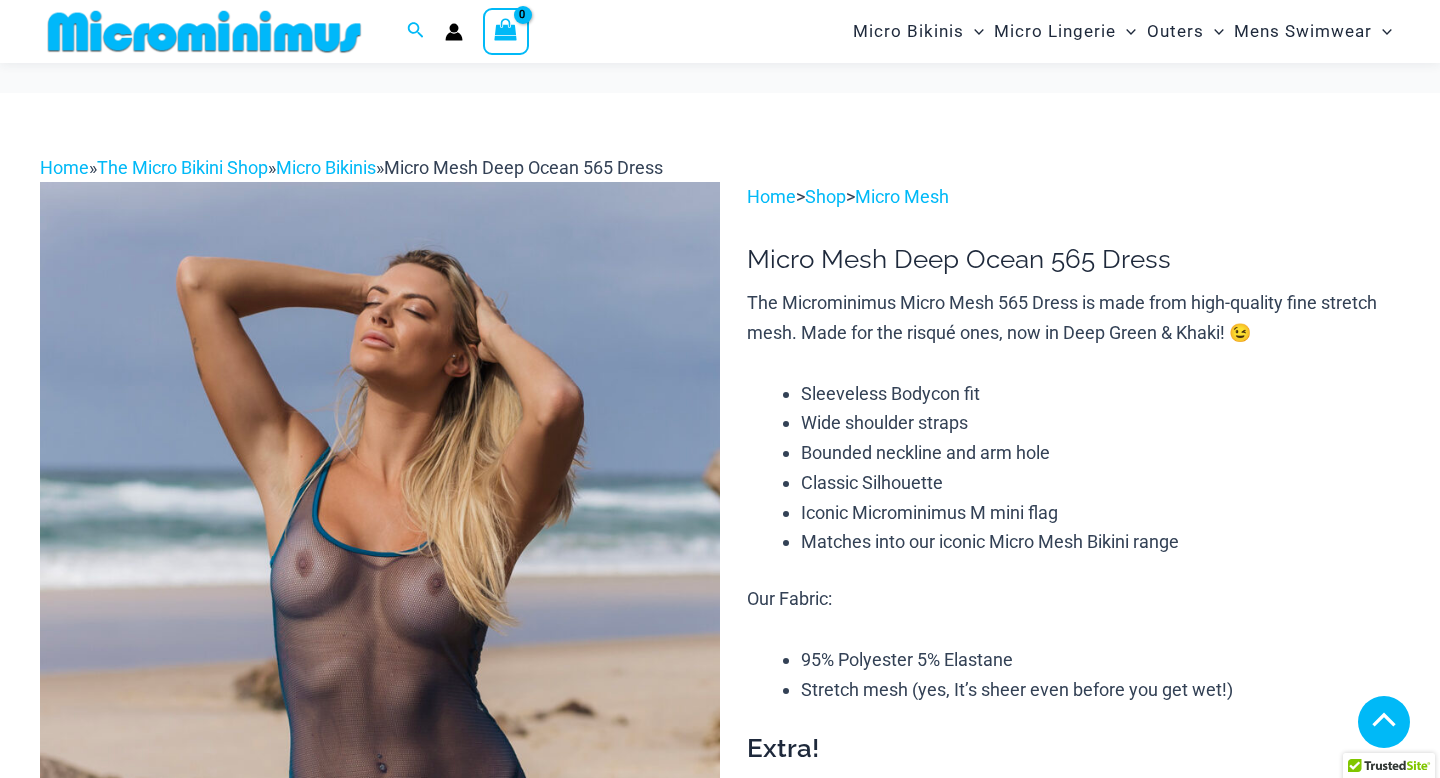 scroll, scrollTop: 1104, scrollLeft: 0, axis: vertical 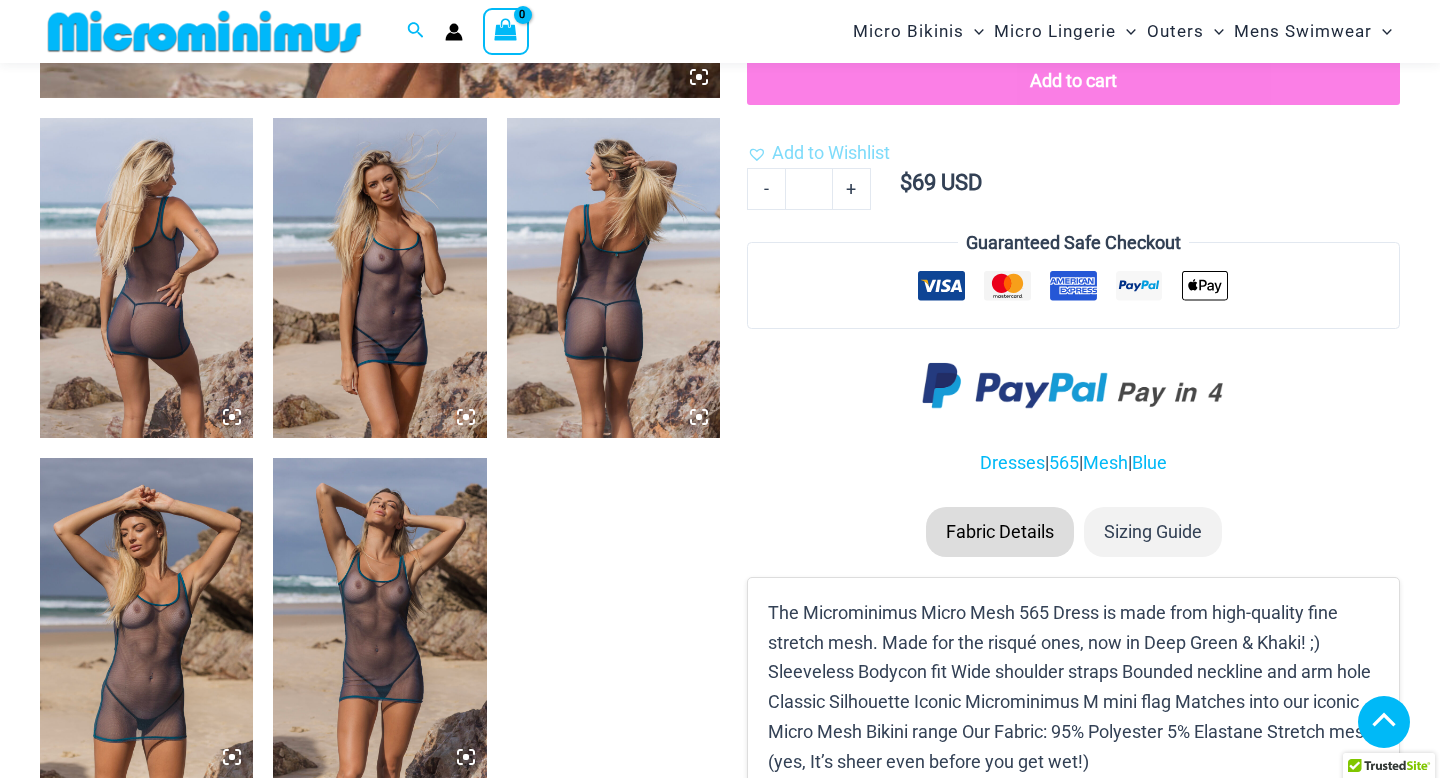 click at bounding box center [379, 618] 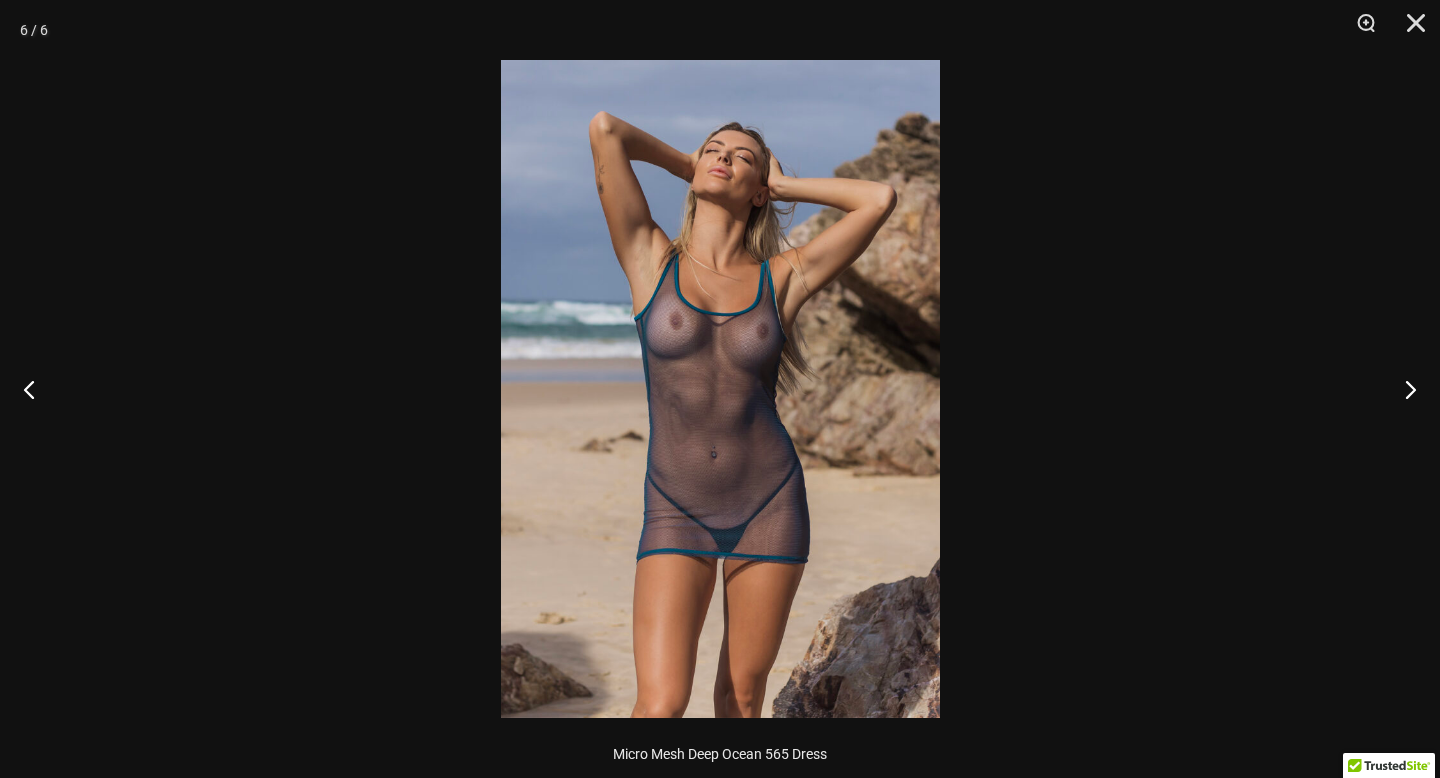click at bounding box center [720, 389] 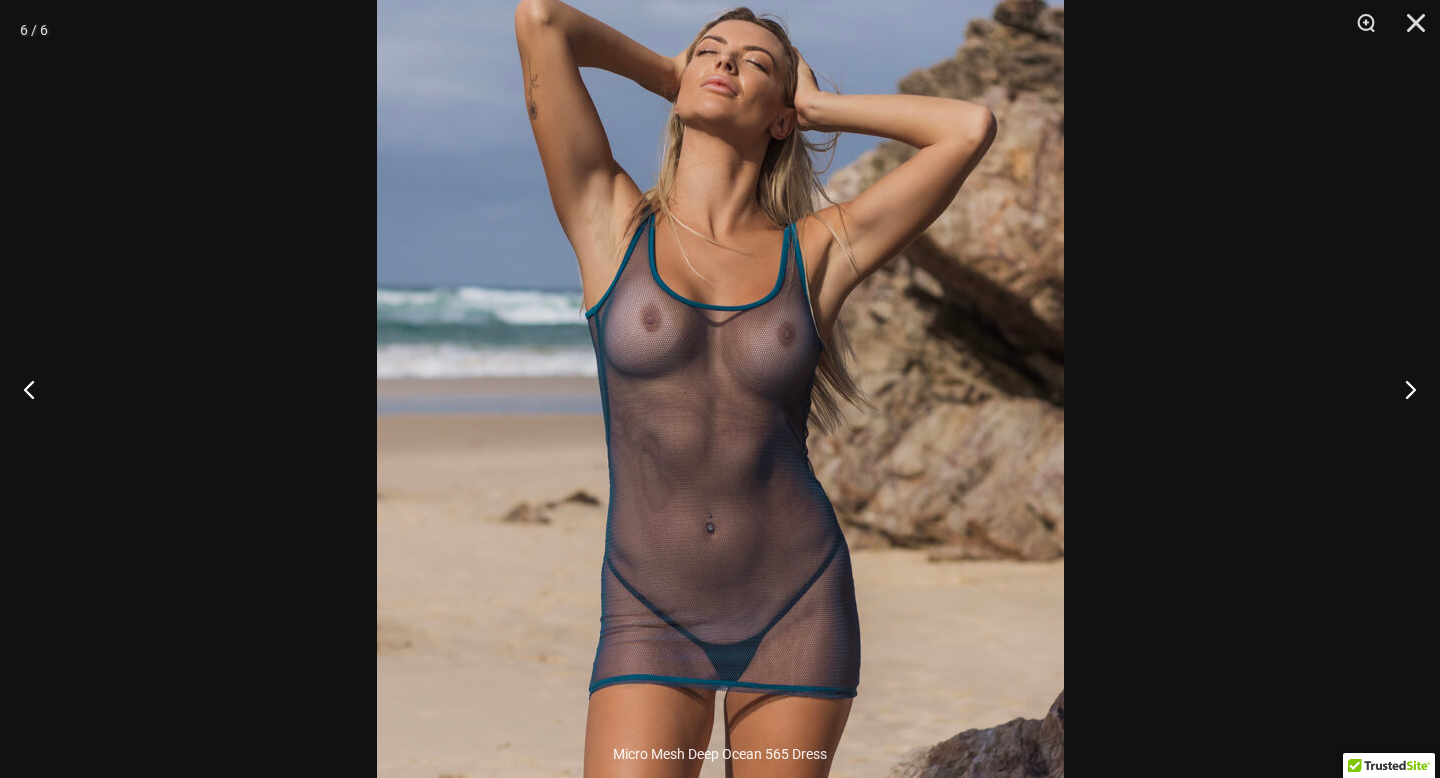 click at bounding box center (720, 425) 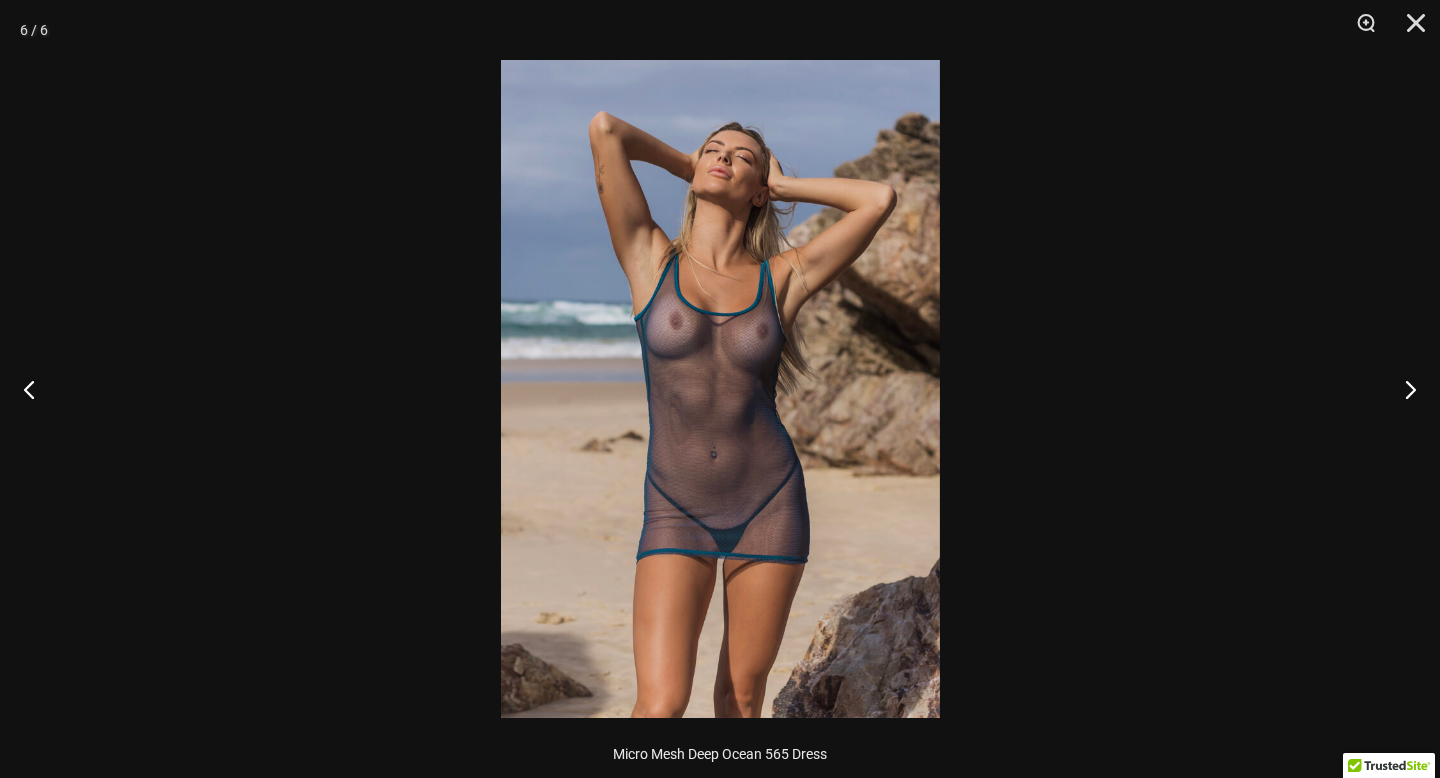 click at bounding box center [720, 389] 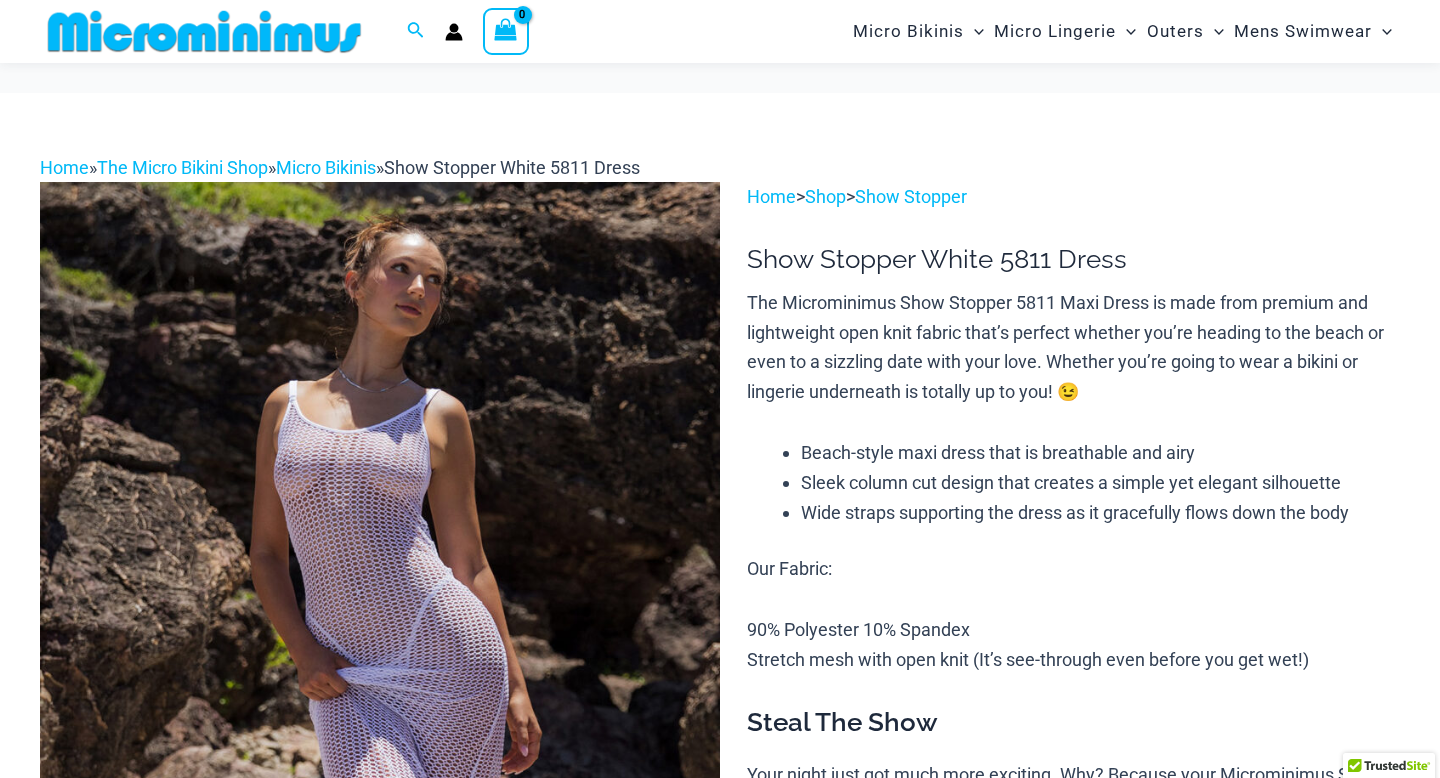 scroll, scrollTop: 68, scrollLeft: 0, axis: vertical 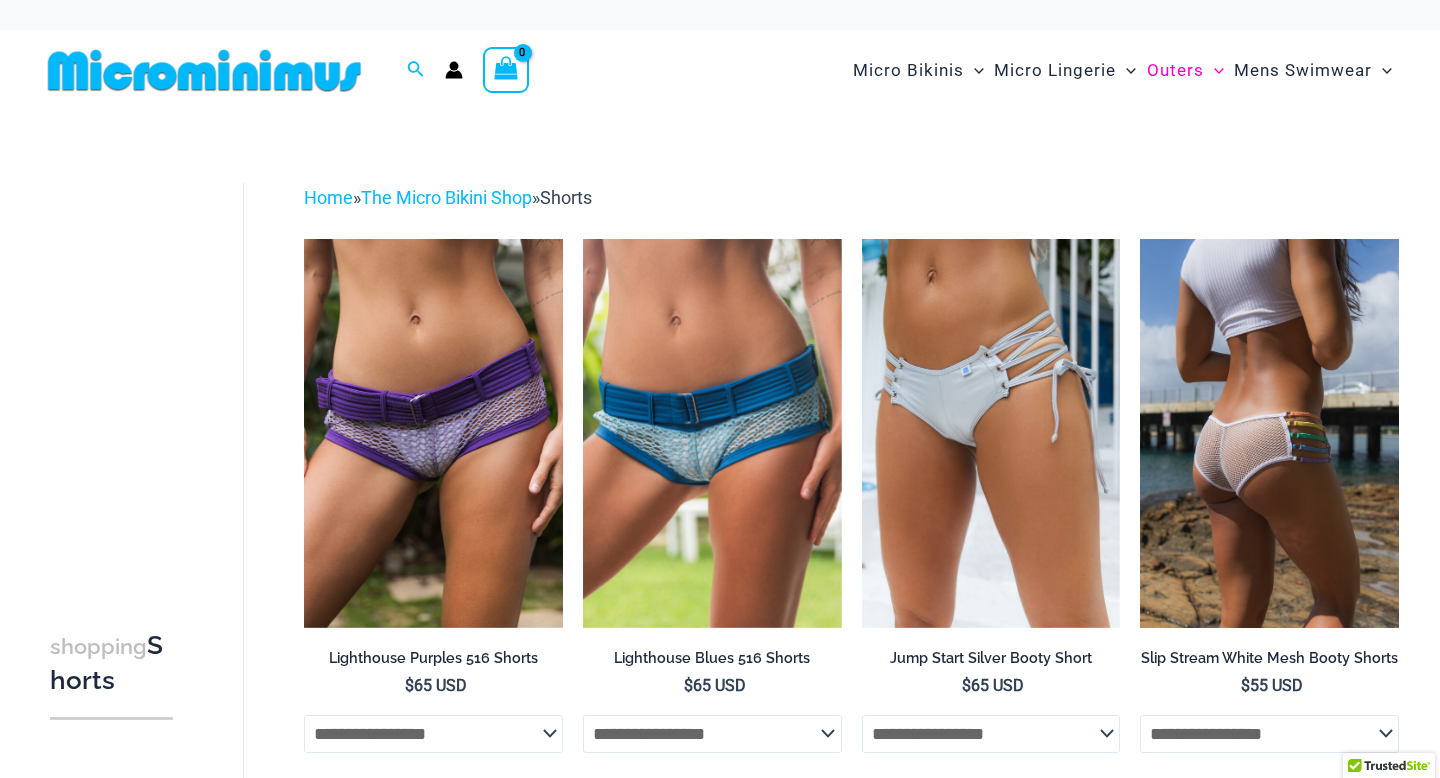 click at bounding box center (1269, 433) 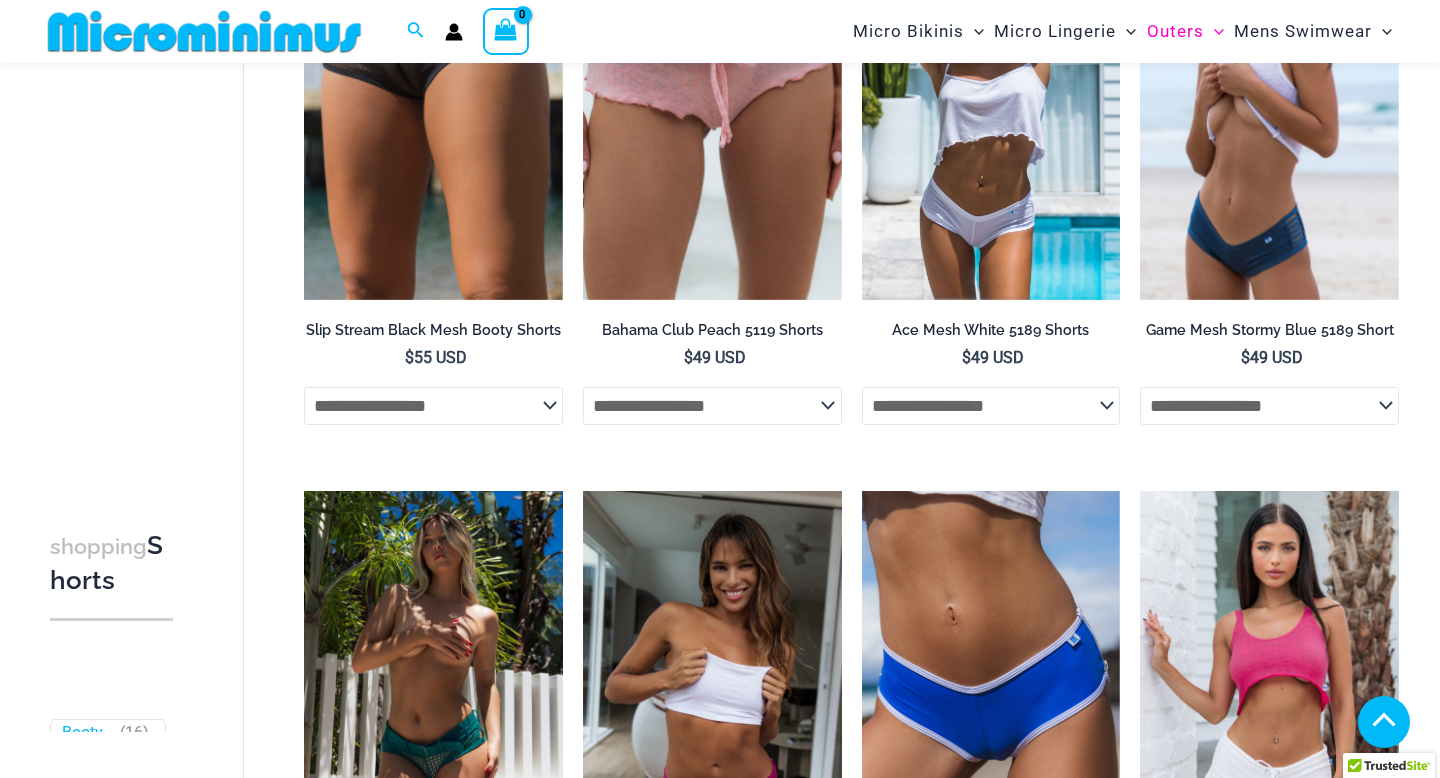 scroll, scrollTop: 395, scrollLeft: 0, axis: vertical 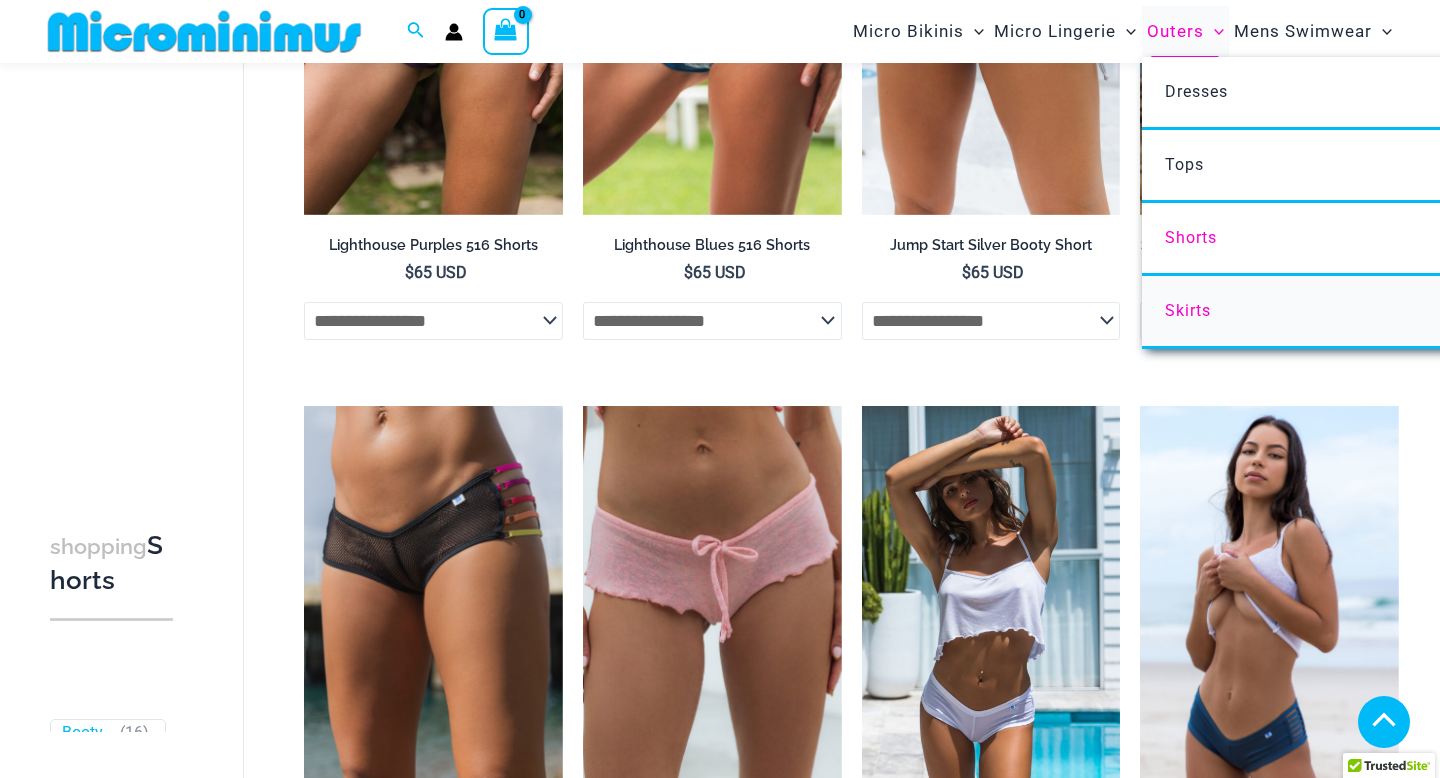 click on "Skirts" at bounding box center [1188, 310] 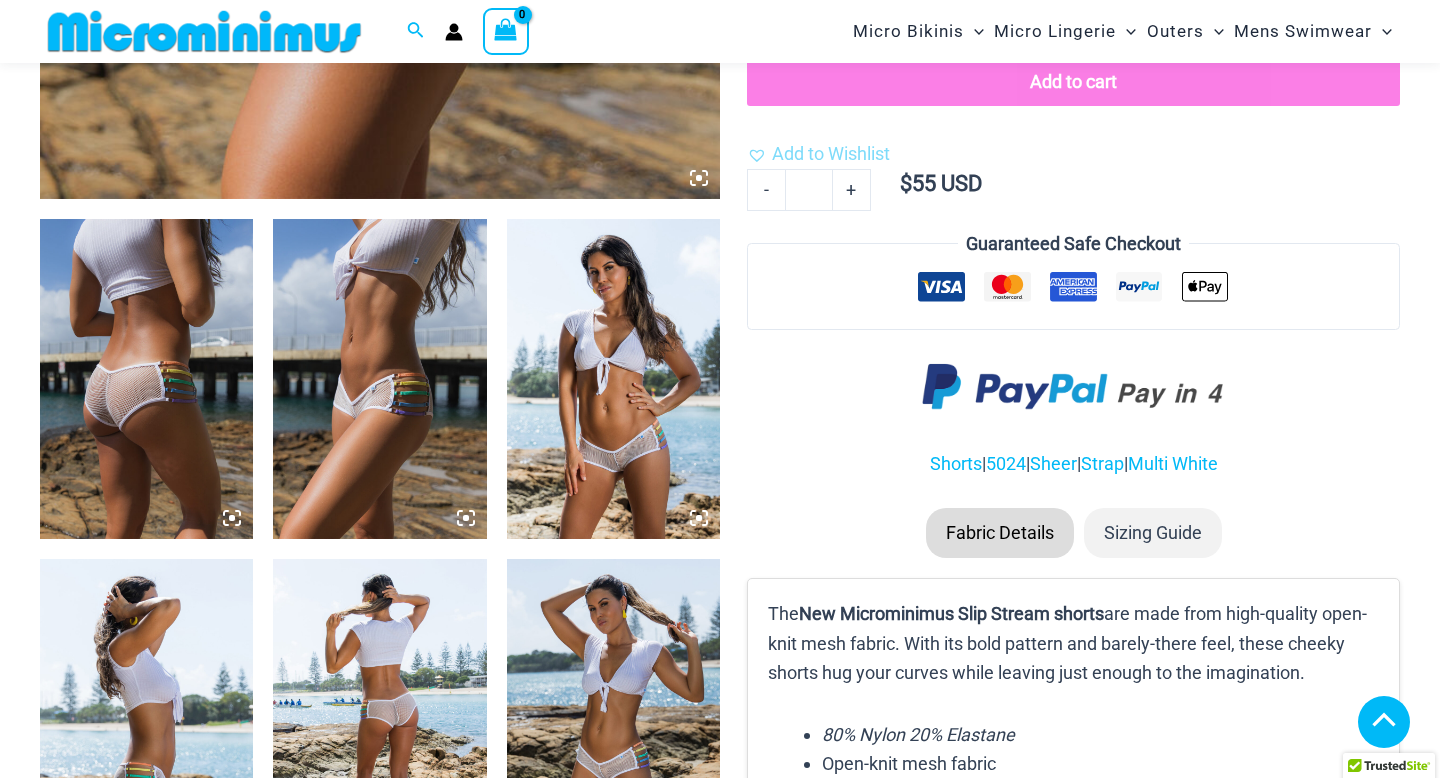 scroll, scrollTop: 1012, scrollLeft: 0, axis: vertical 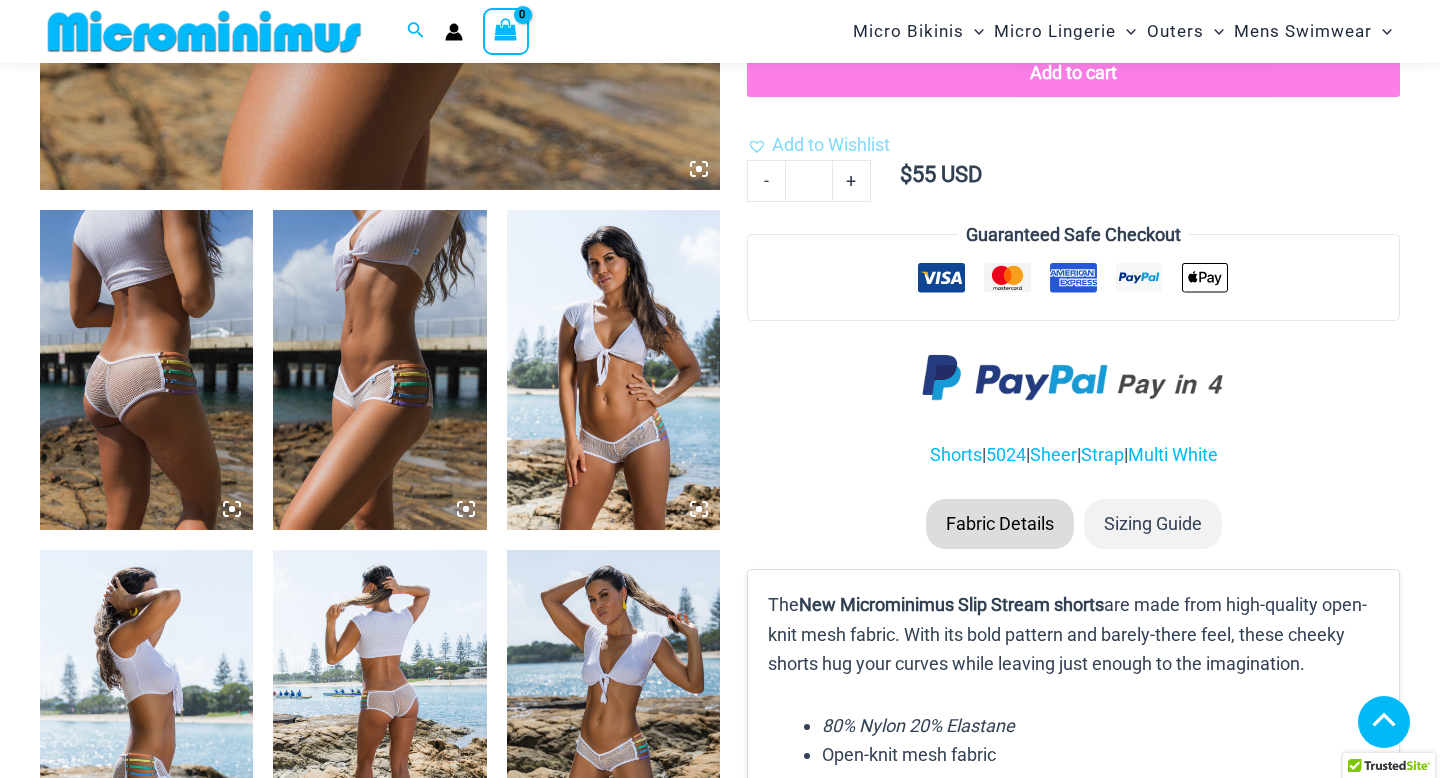 click at bounding box center [613, 370] 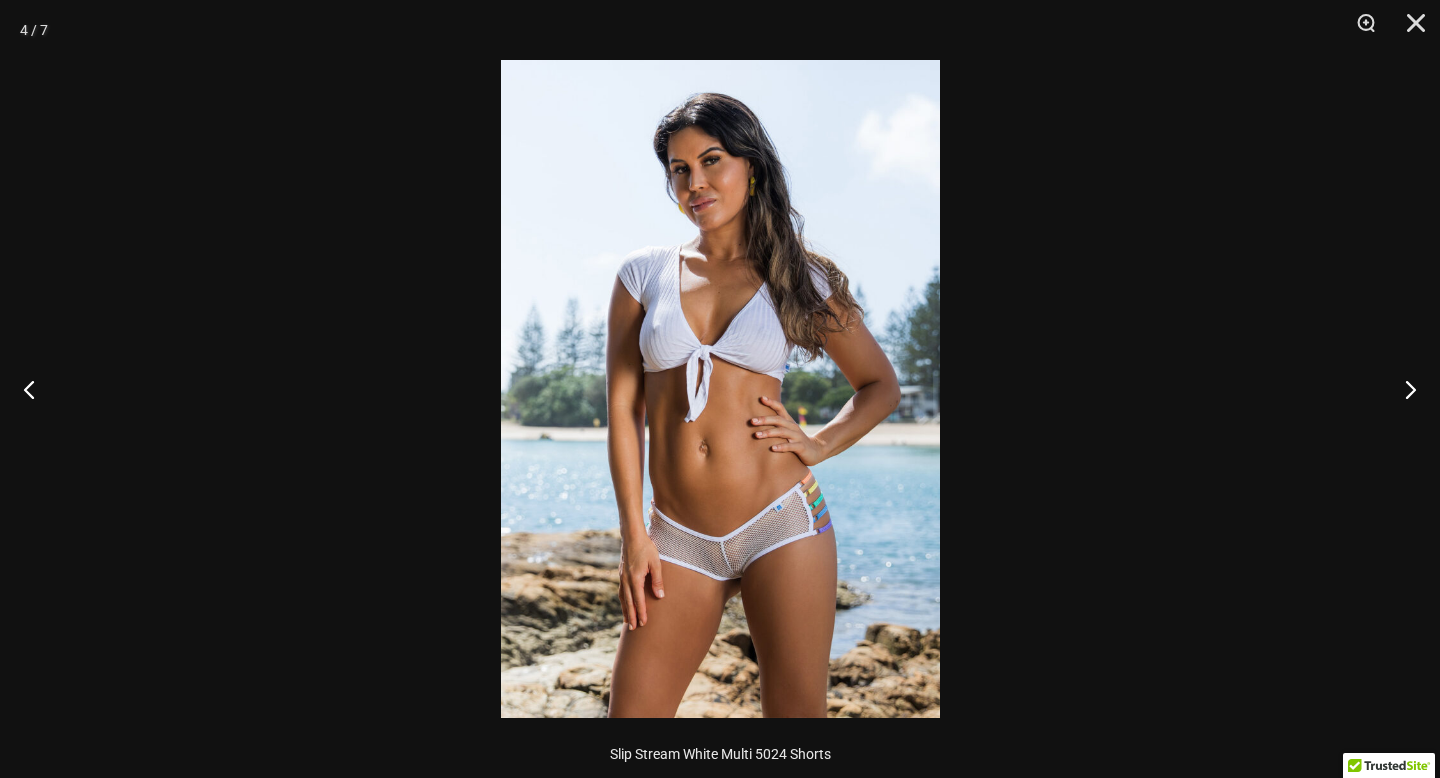 click at bounding box center [720, 389] 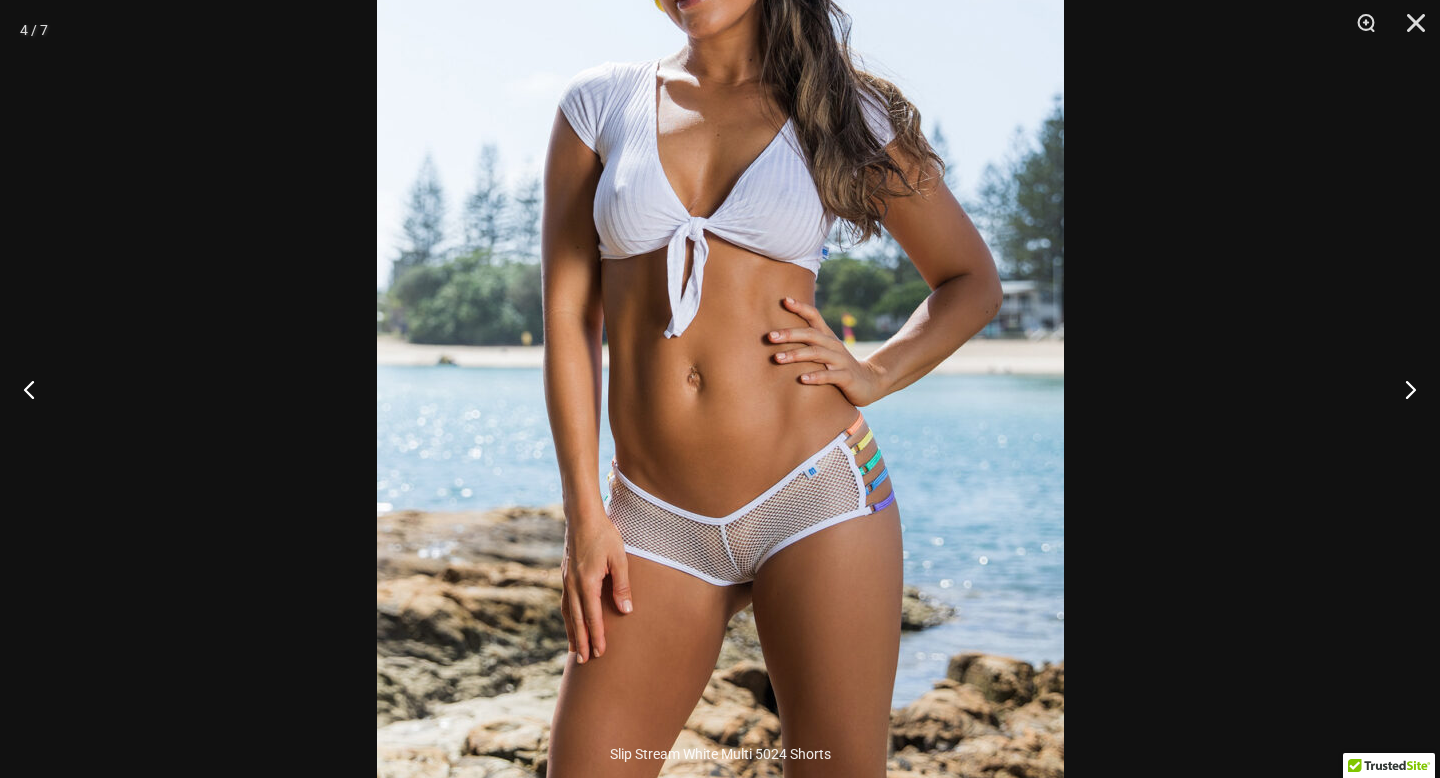 click at bounding box center (720, 286) 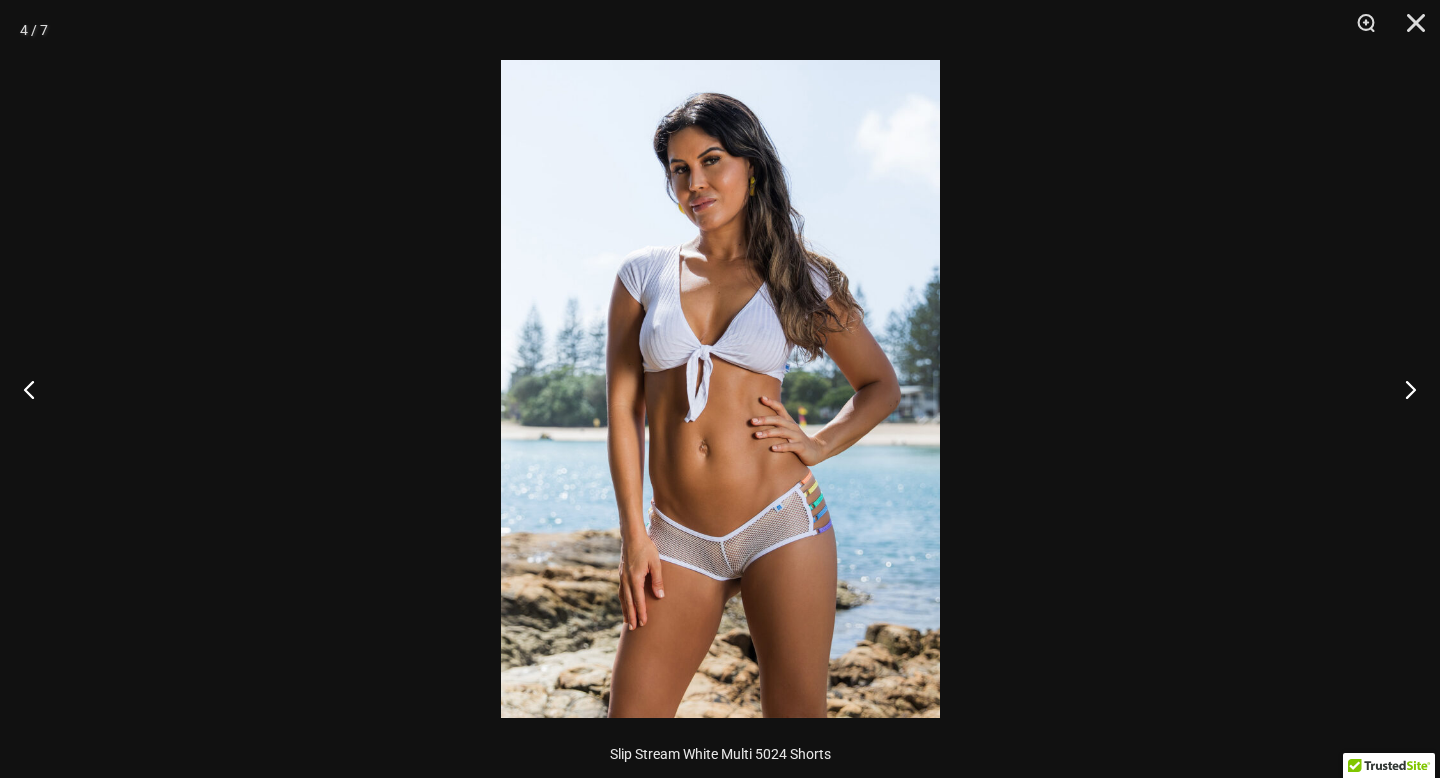 click at bounding box center [720, 389] 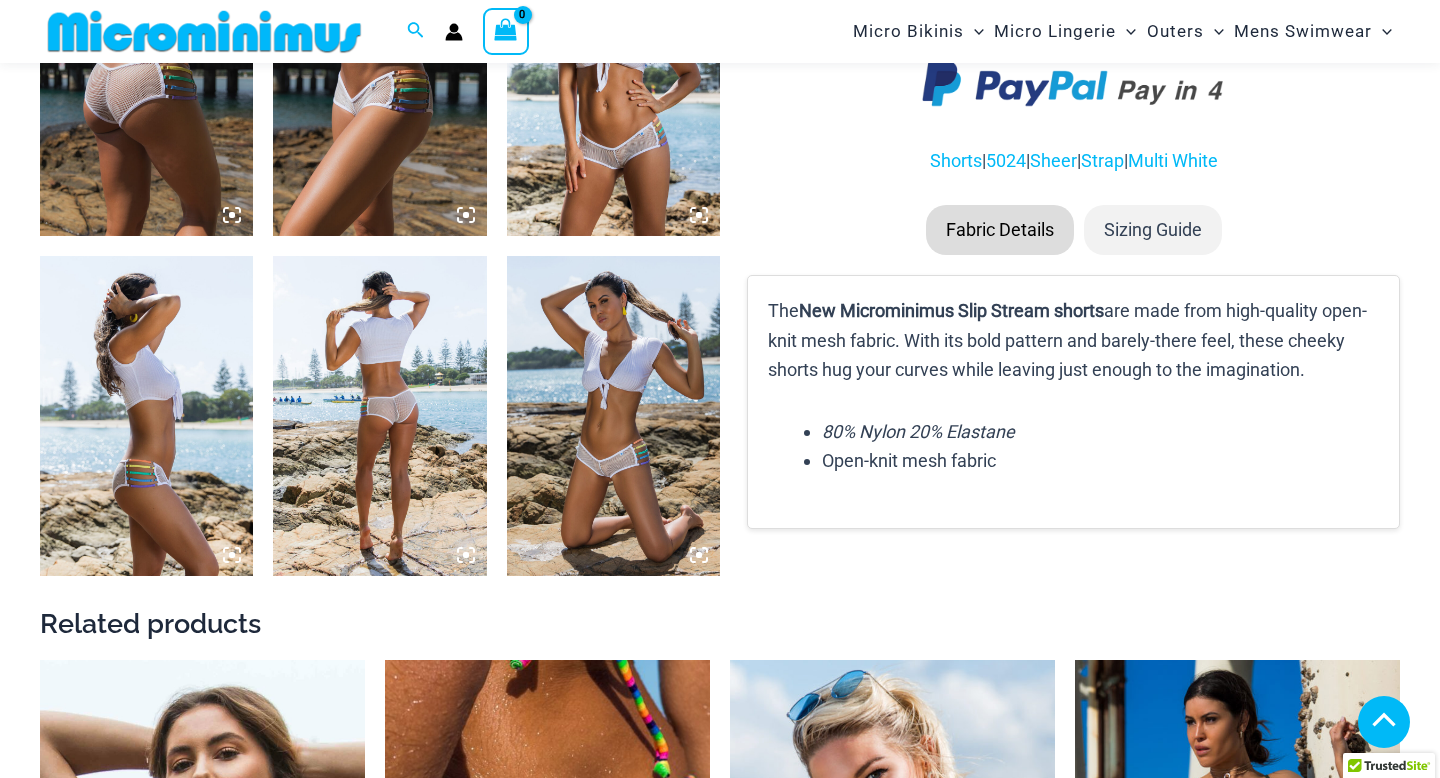 scroll, scrollTop: 1312, scrollLeft: 0, axis: vertical 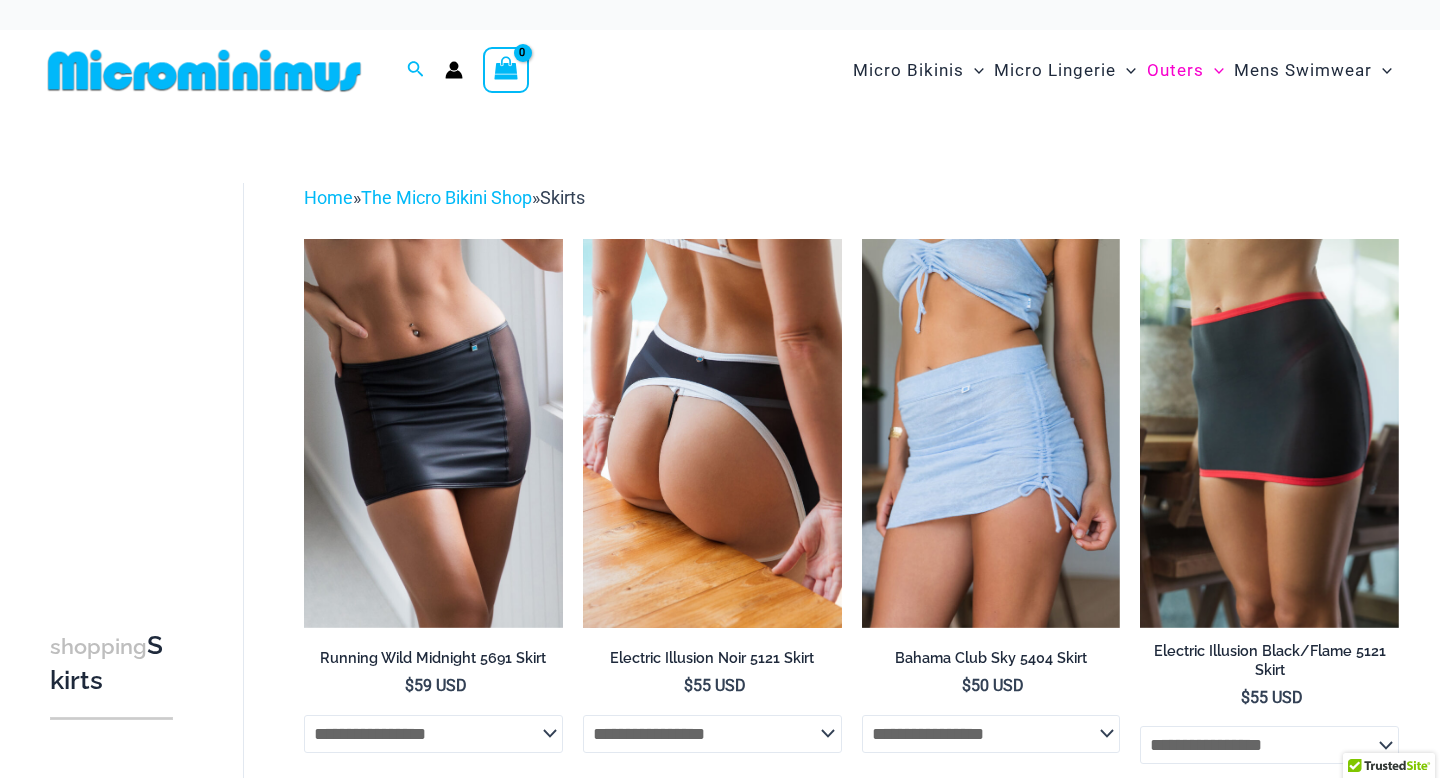 click at bounding box center [712, 433] 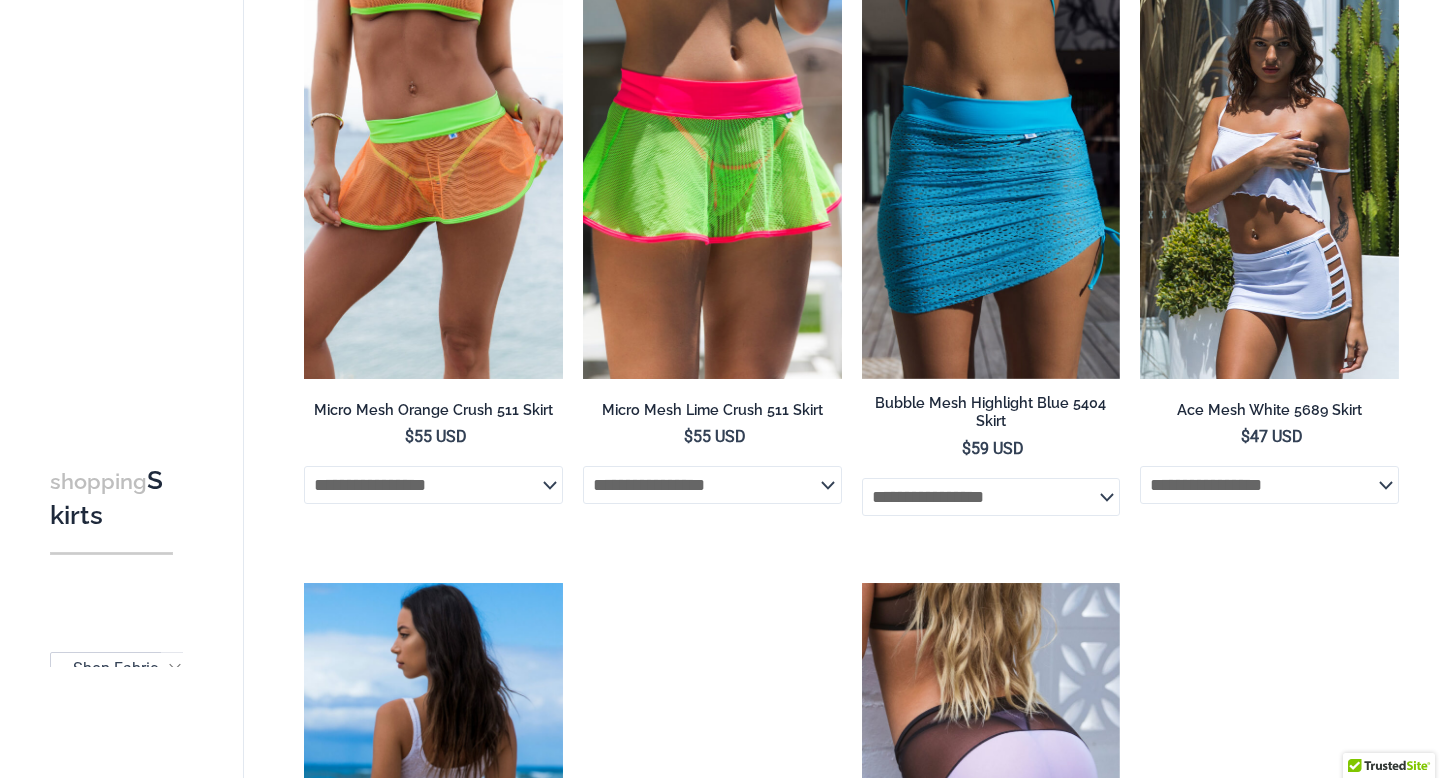 scroll, scrollTop: 0, scrollLeft: 0, axis: both 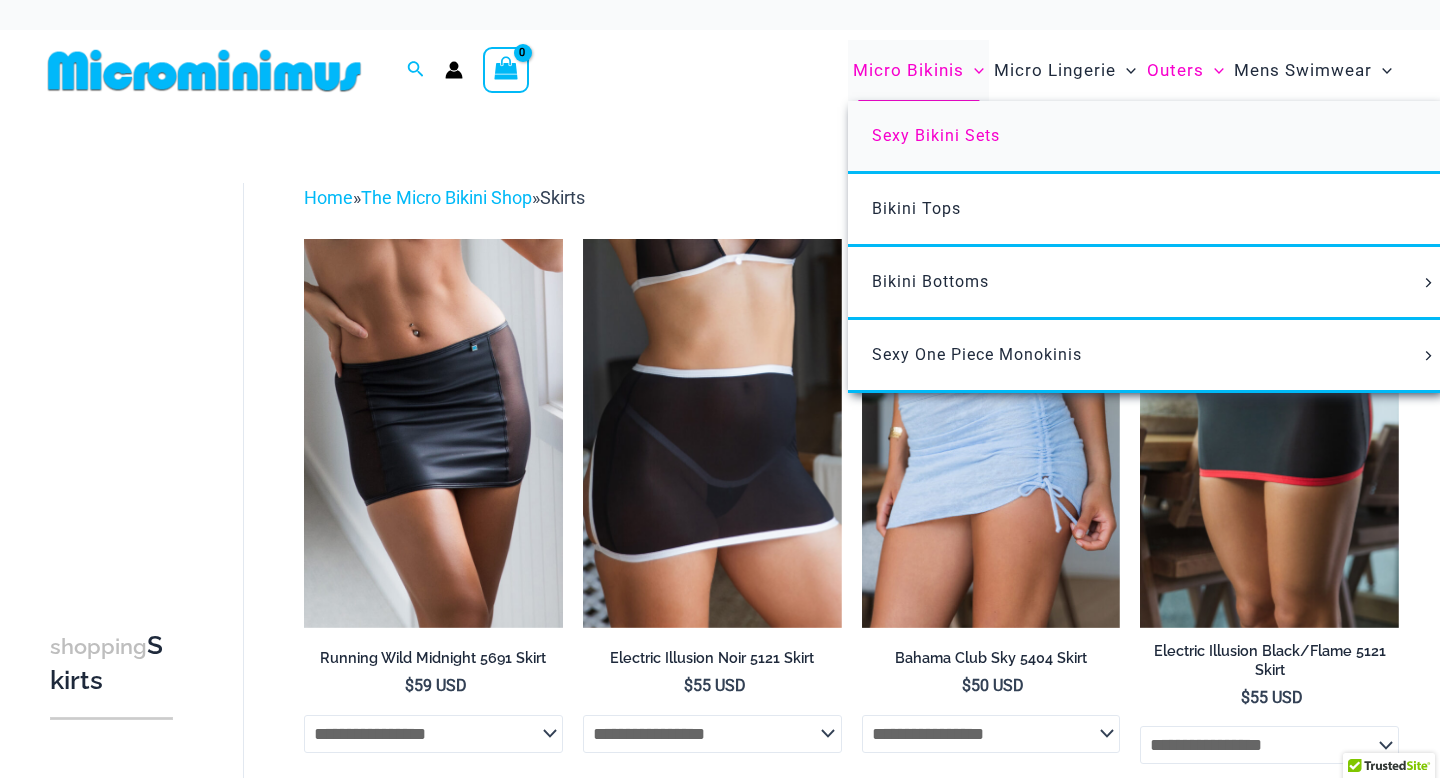 click on "Sexy Bikini Sets" at bounding box center [1145, 137] 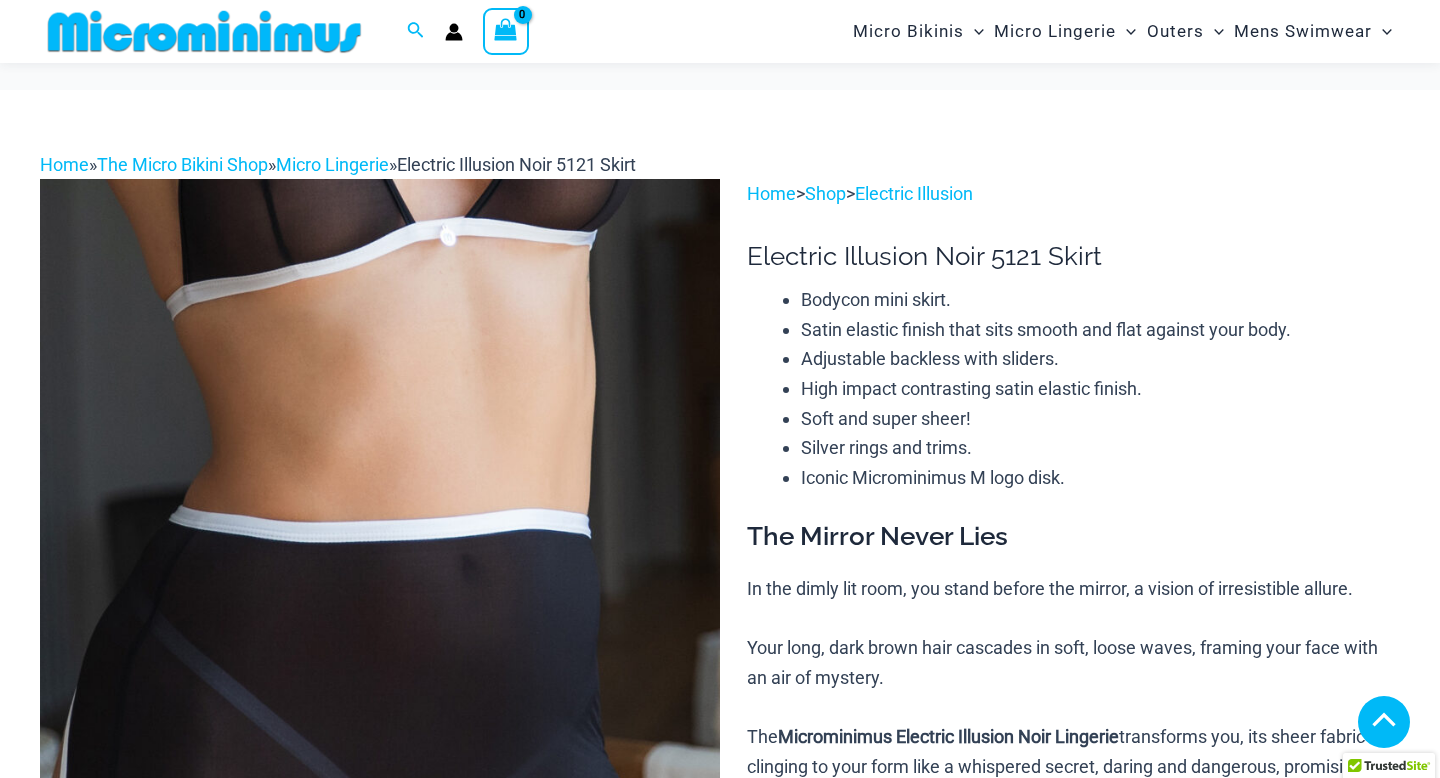 scroll, scrollTop: 1094, scrollLeft: 0, axis: vertical 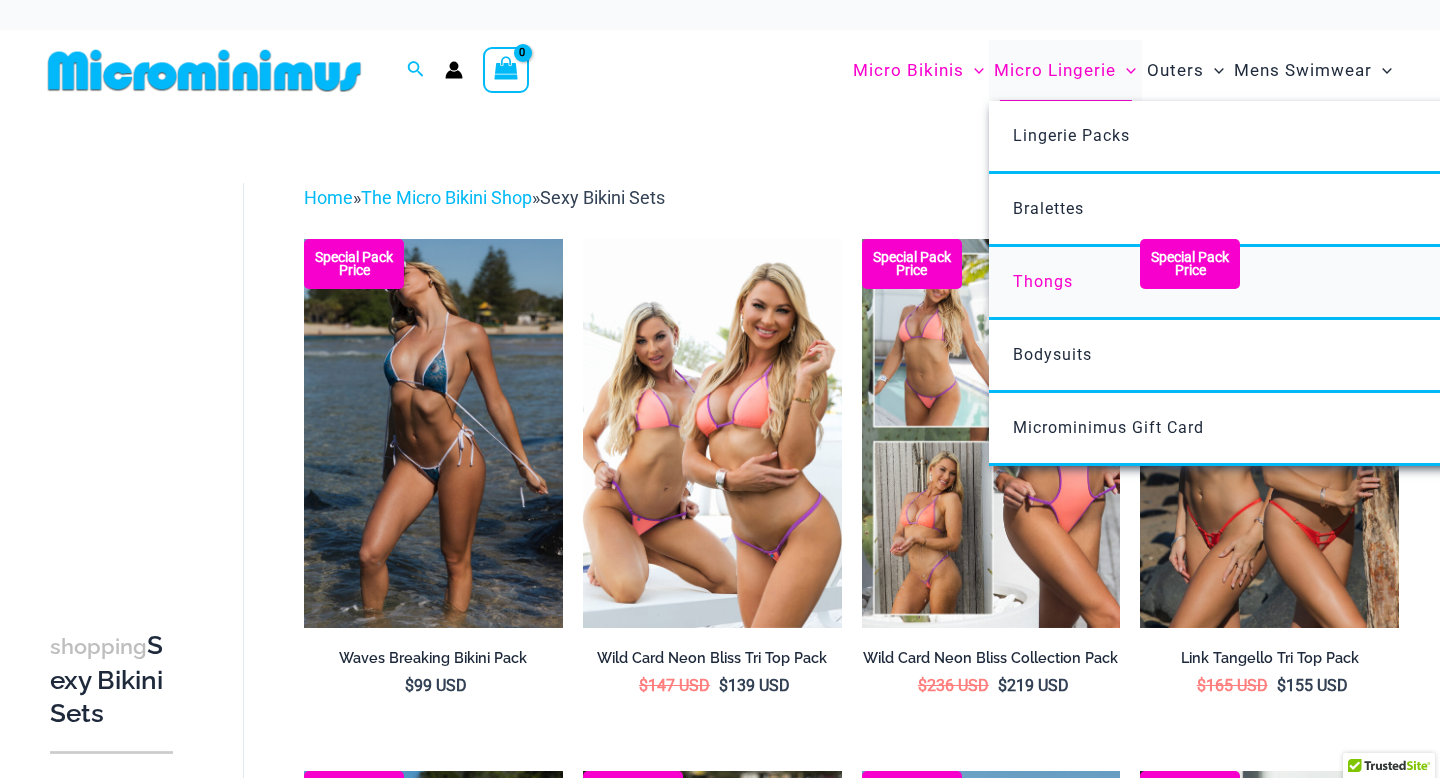 click on "Thongs" at bounding box center (1286, 283) 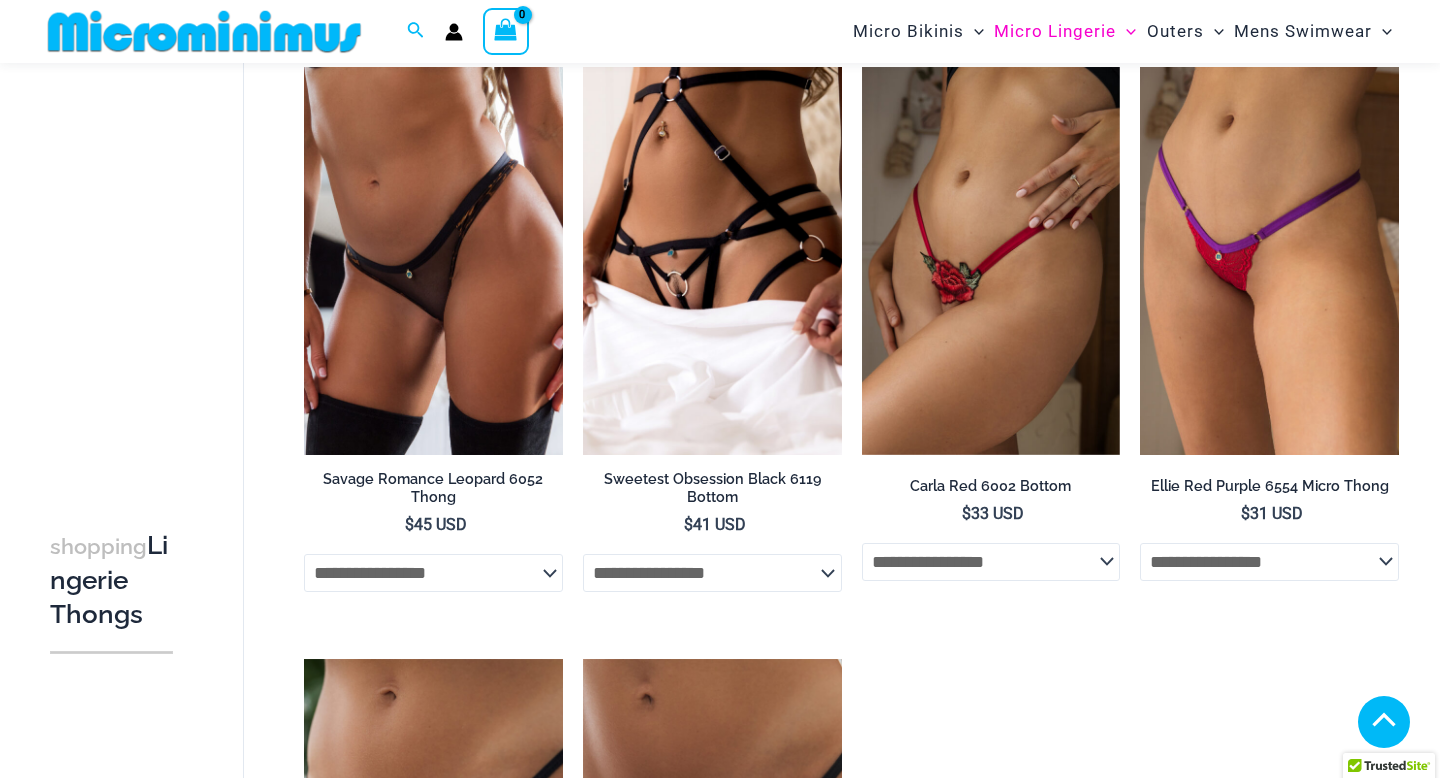 scroll, scrollTop: 2502, scrollLeft: 0, axis: vertical 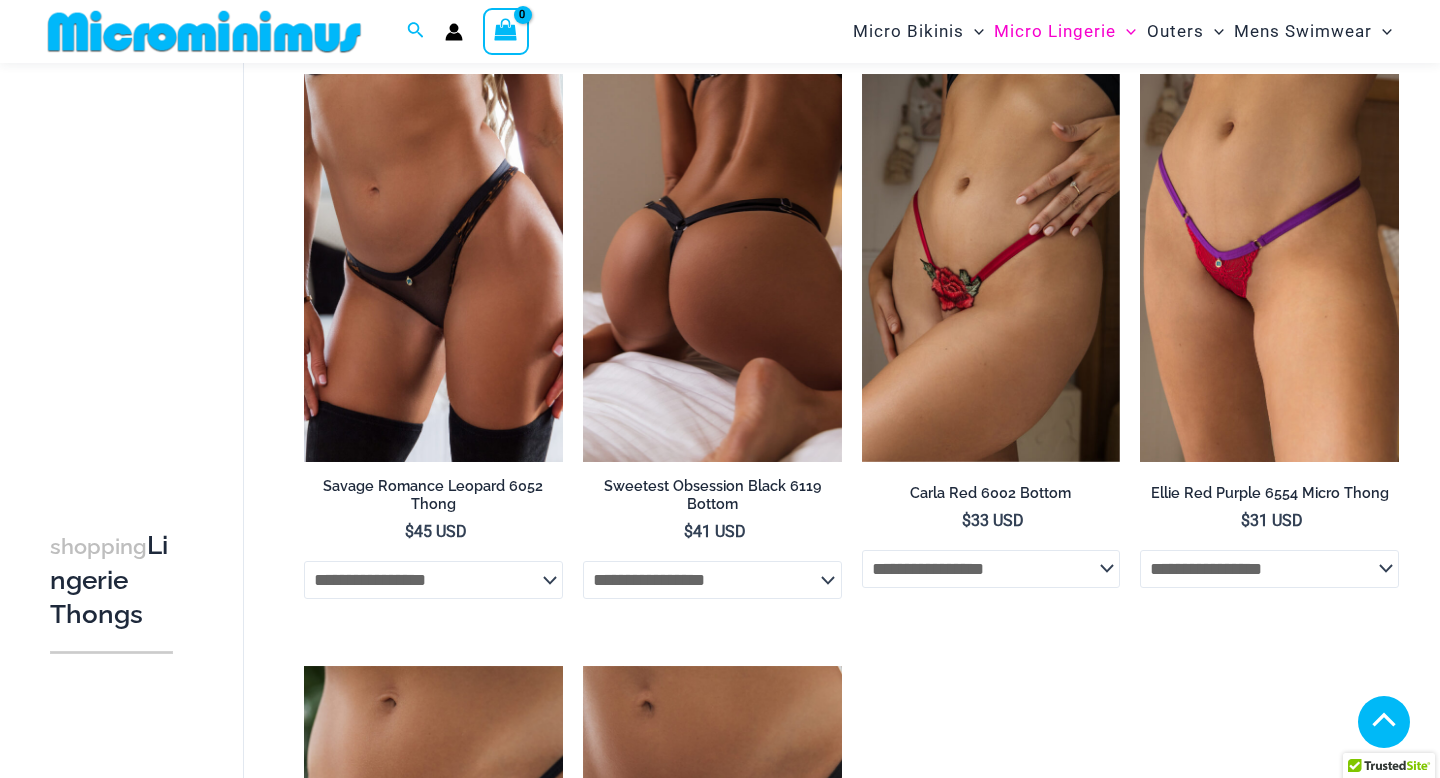 click at bounding box center (712, 268) 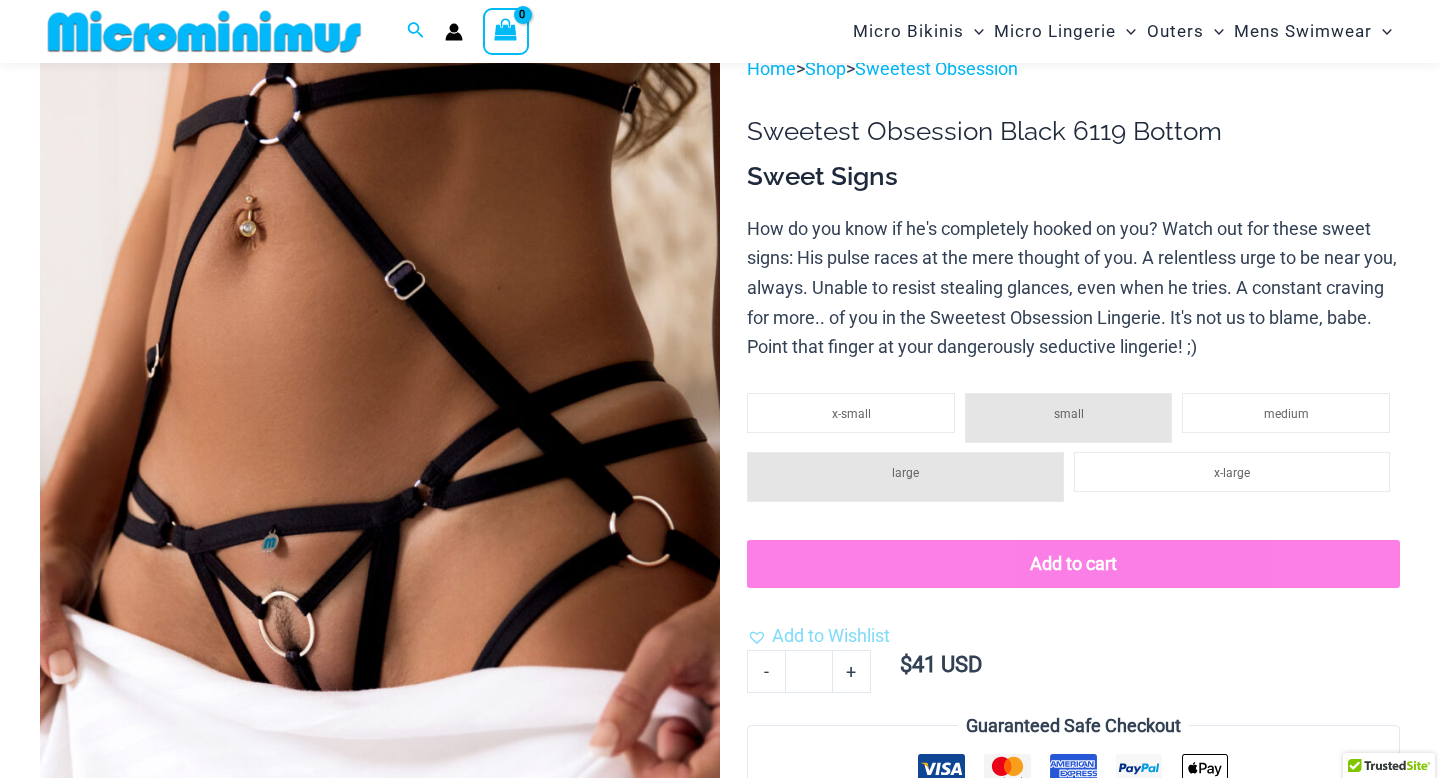 scroll, scrollTop: 0, scrollLeft: 0, axis: both 